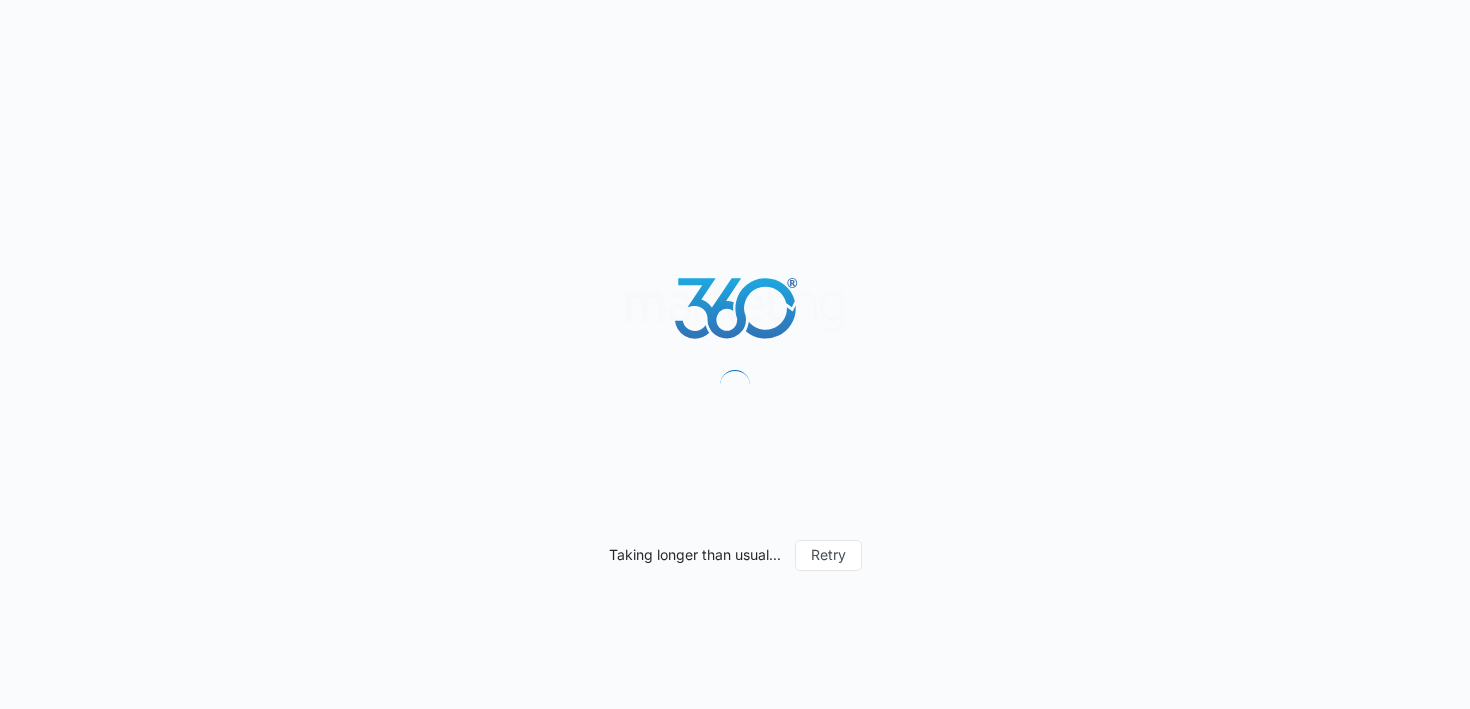 scroll, scrollTop: 0, scrollLeft: 0, axis: both 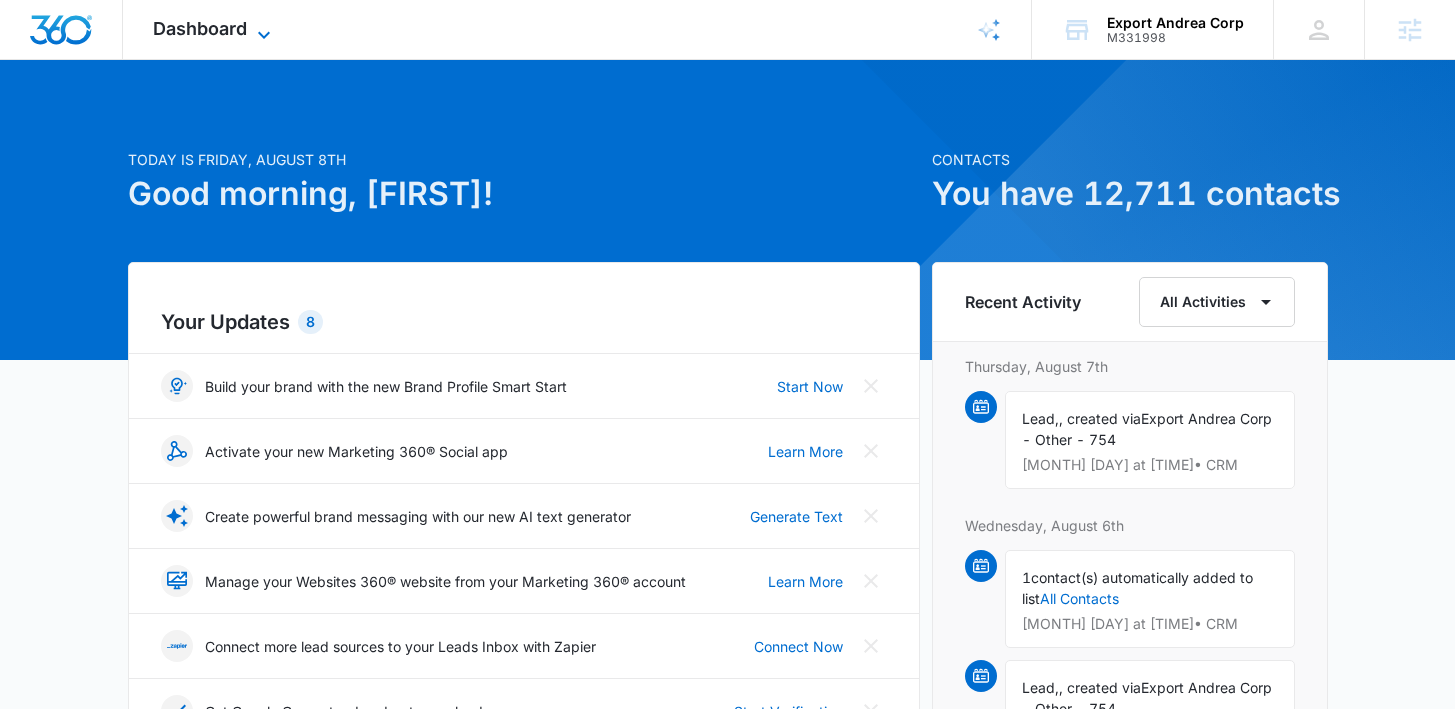 click on "Dashboard" at bounding box center [200, 28] 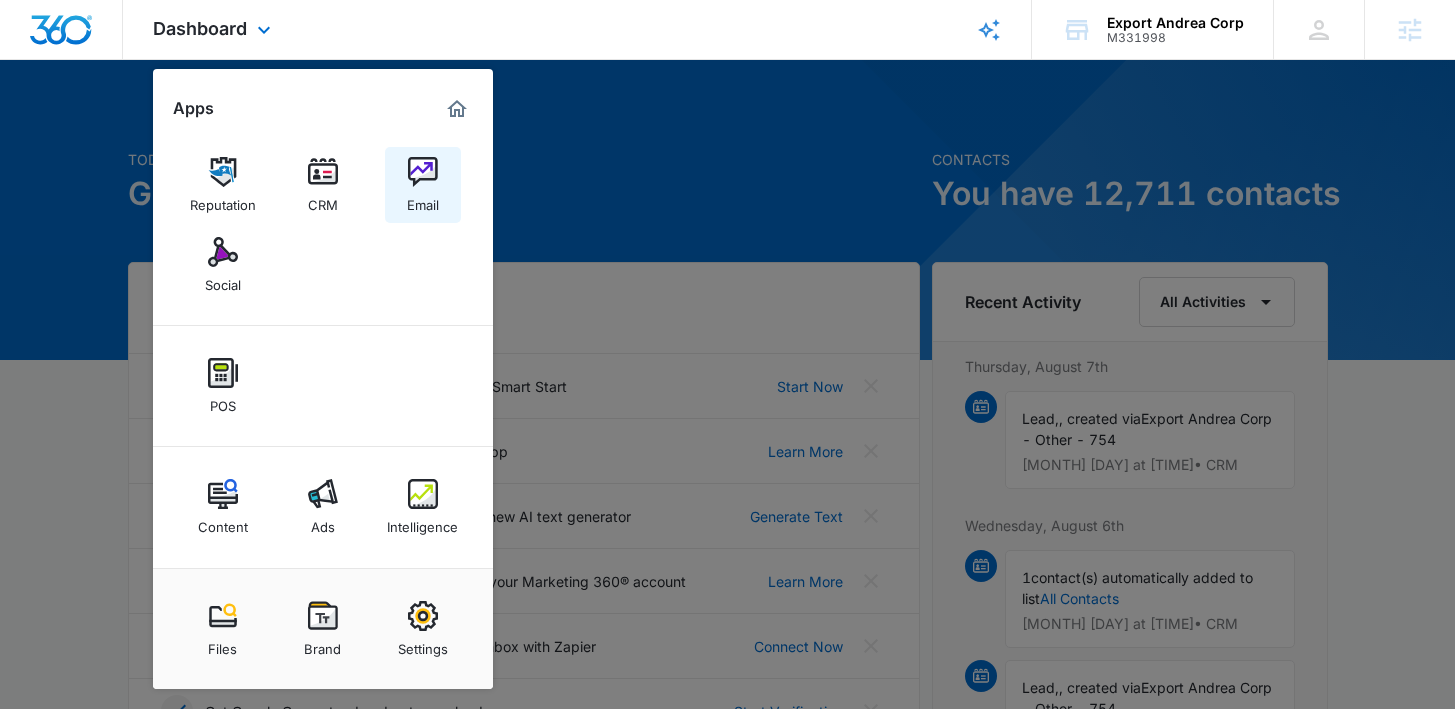click on "Email" at bounding box center [423, 185] 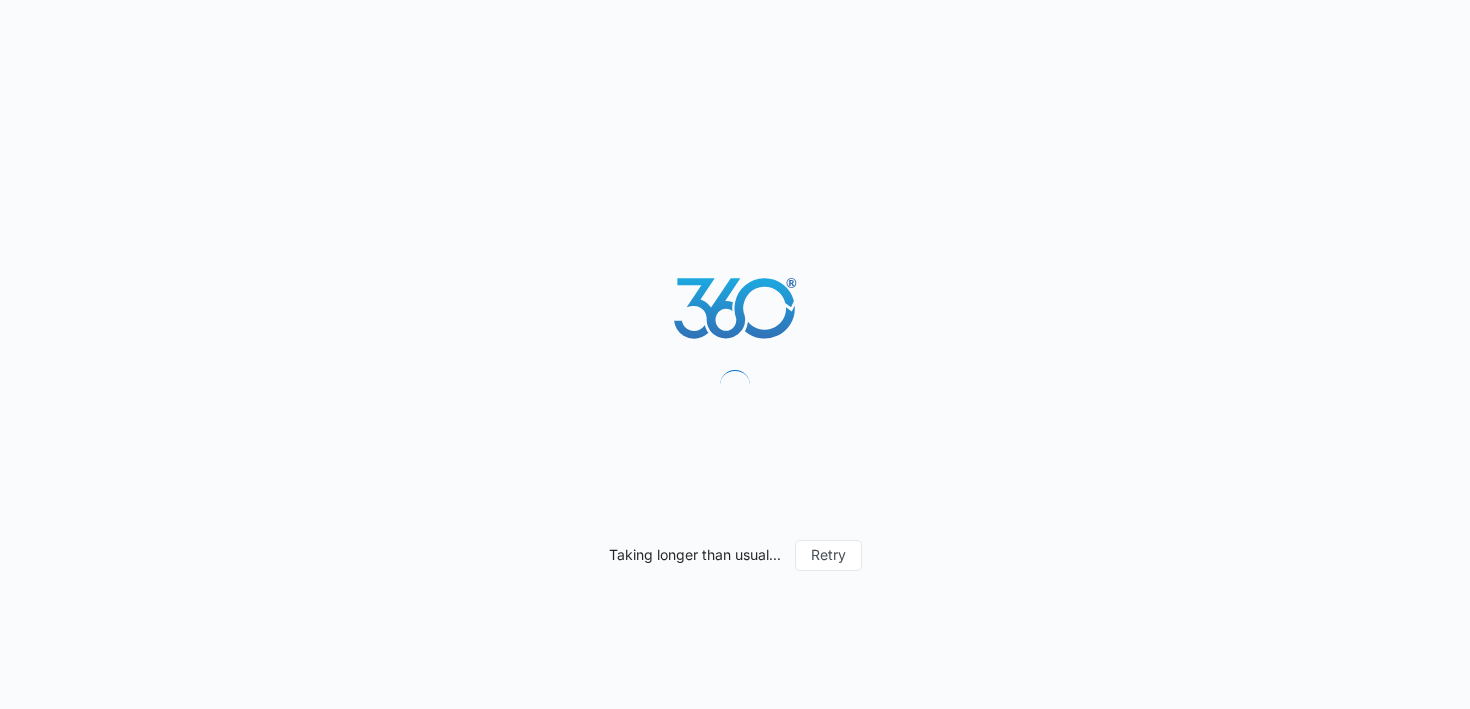 scroll, scrollTop: 0, scrollLeft: 0, axis: both 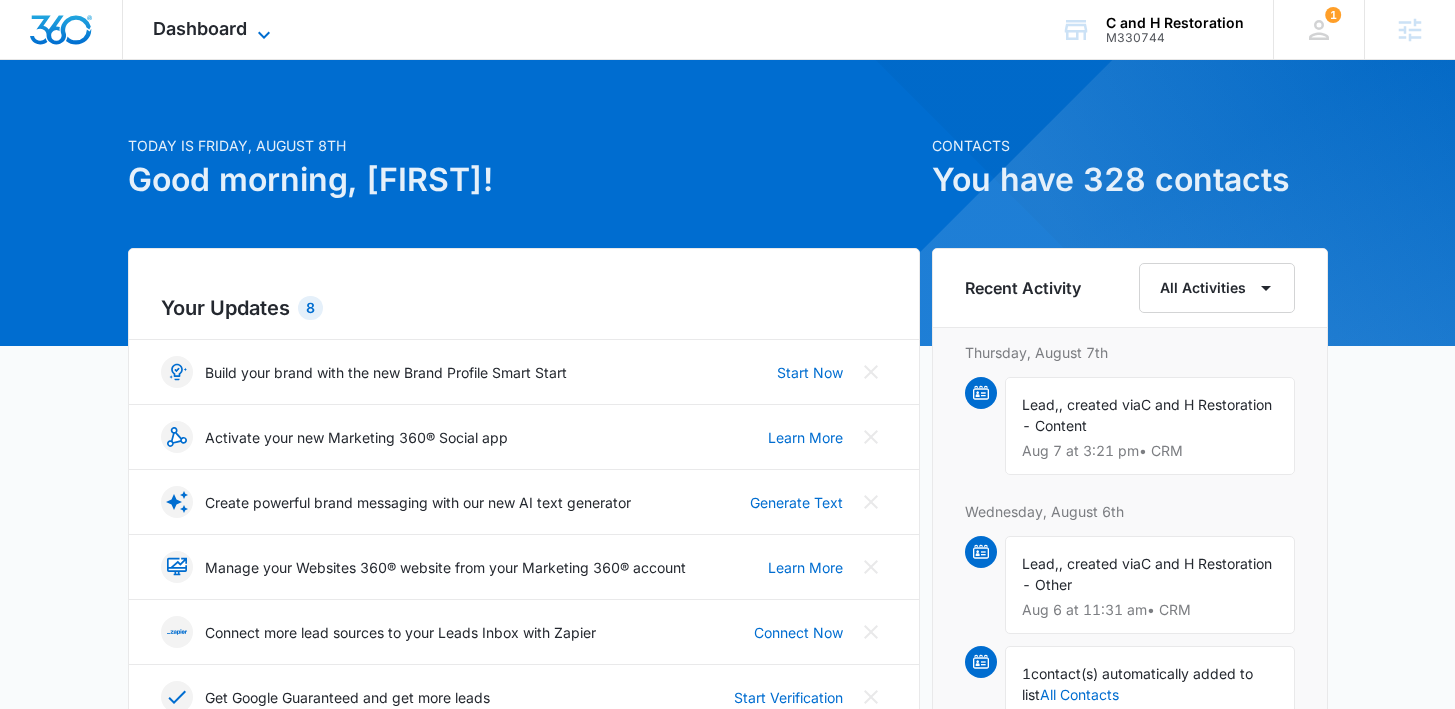 click on "Dashboard" at bounding box center [200, 28] 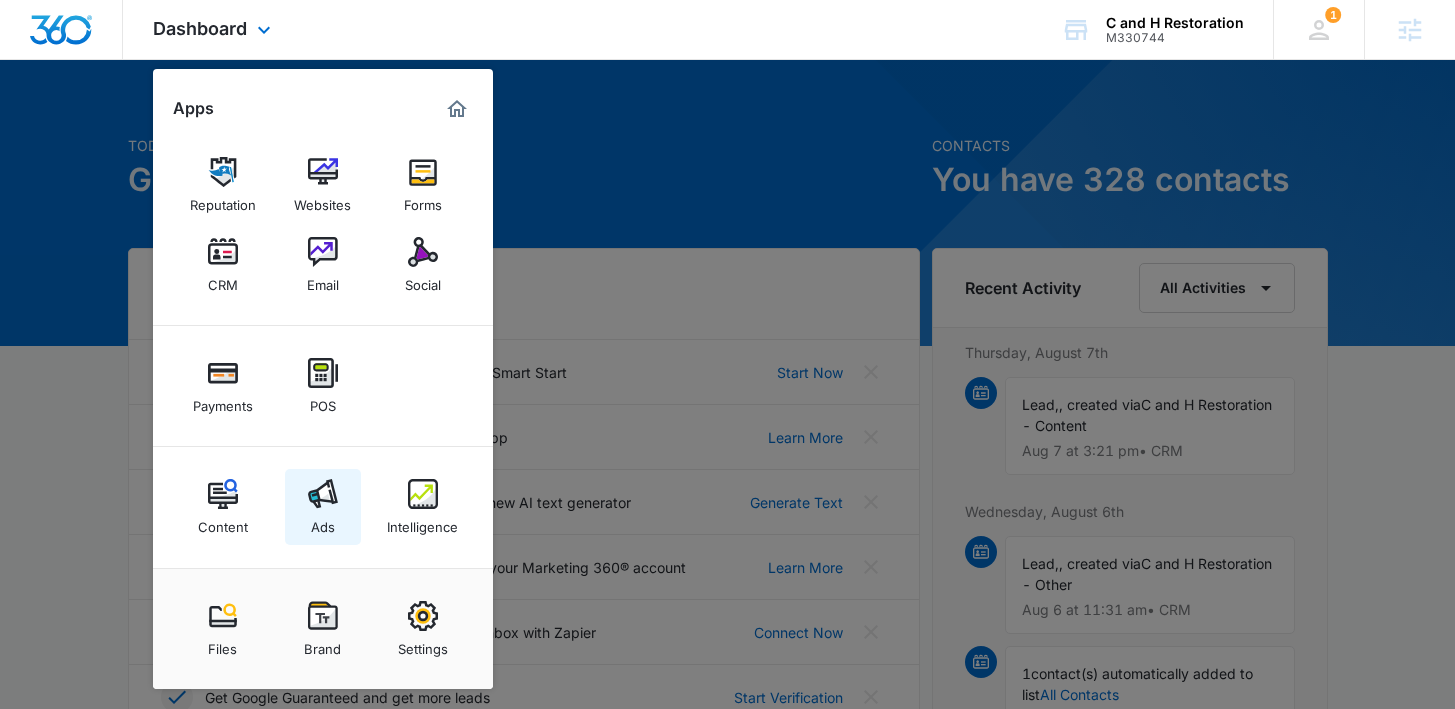 click on "Ads" at bounding box center [323, 507] 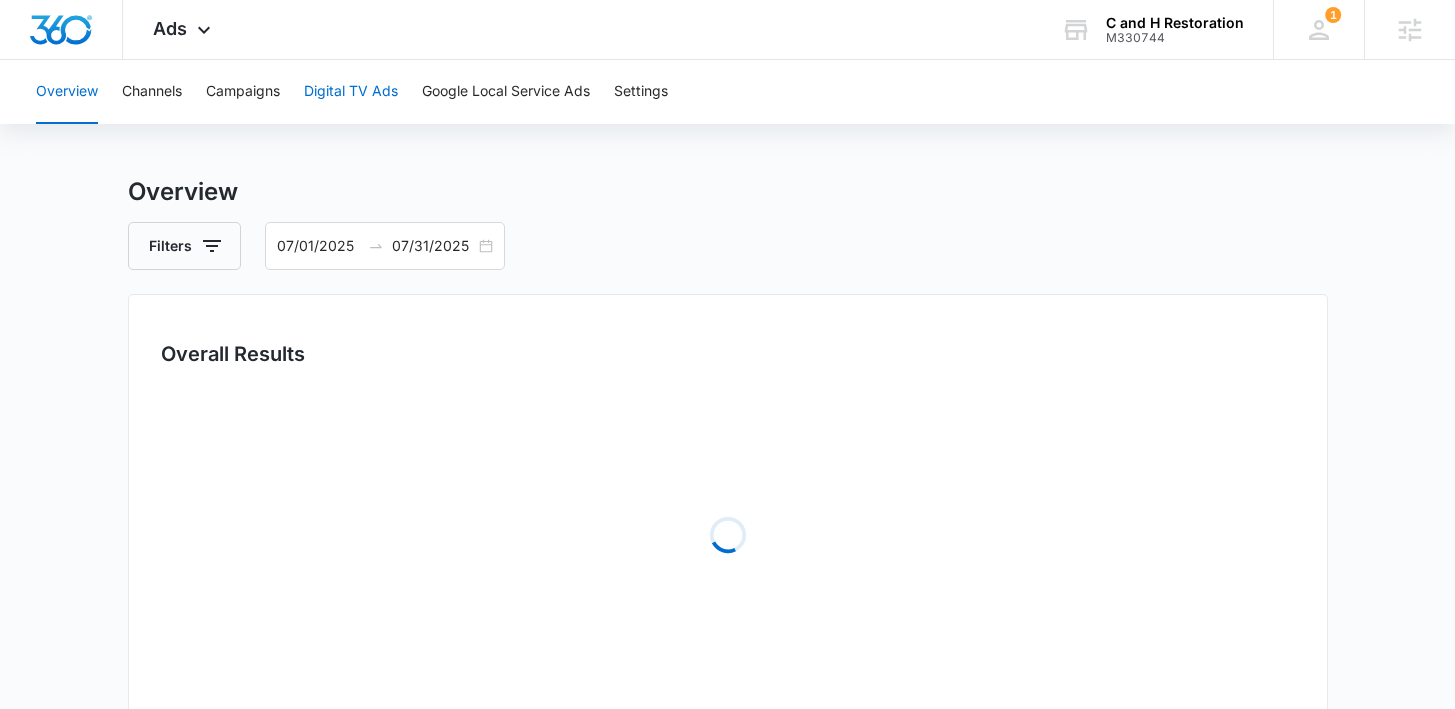 scroll, scrollTop: 0, scrollLeft: 0, axis: both 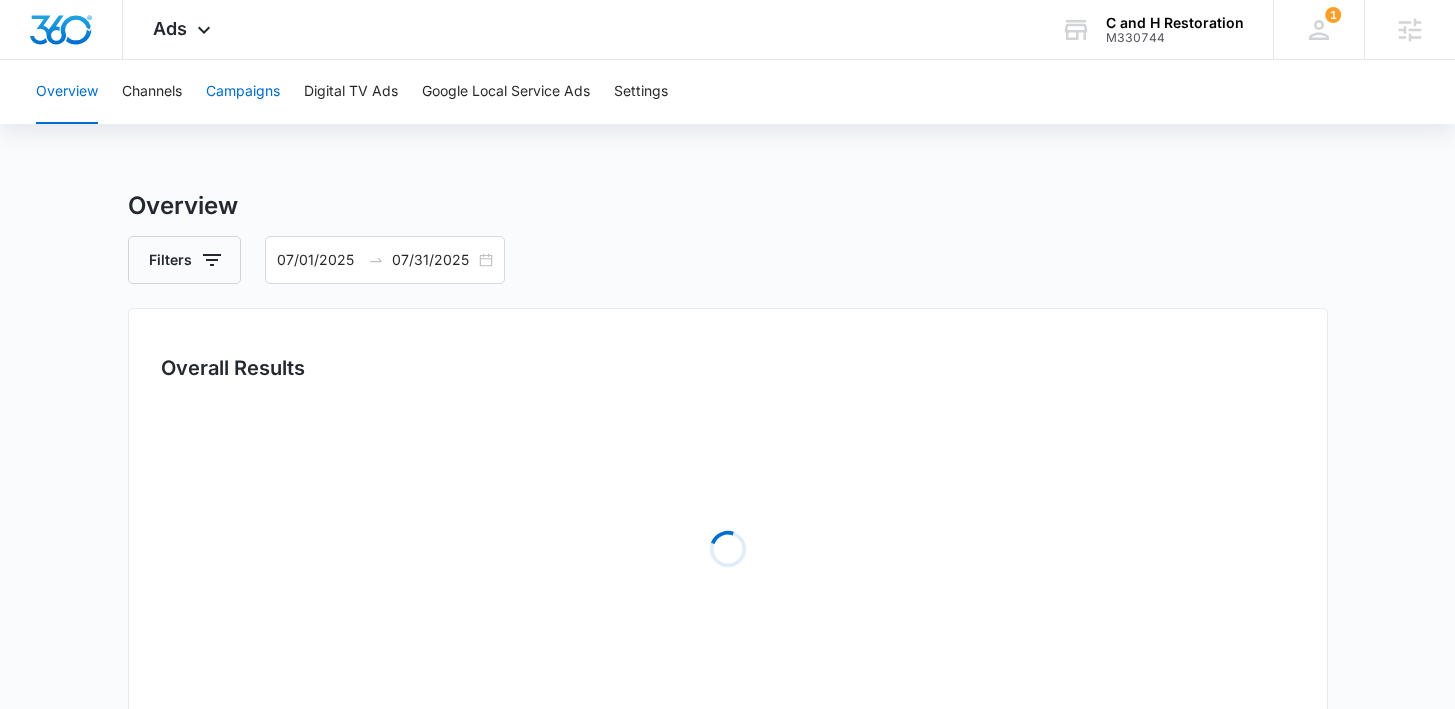 click on "Campaigns" at bounding box center (243, 92) 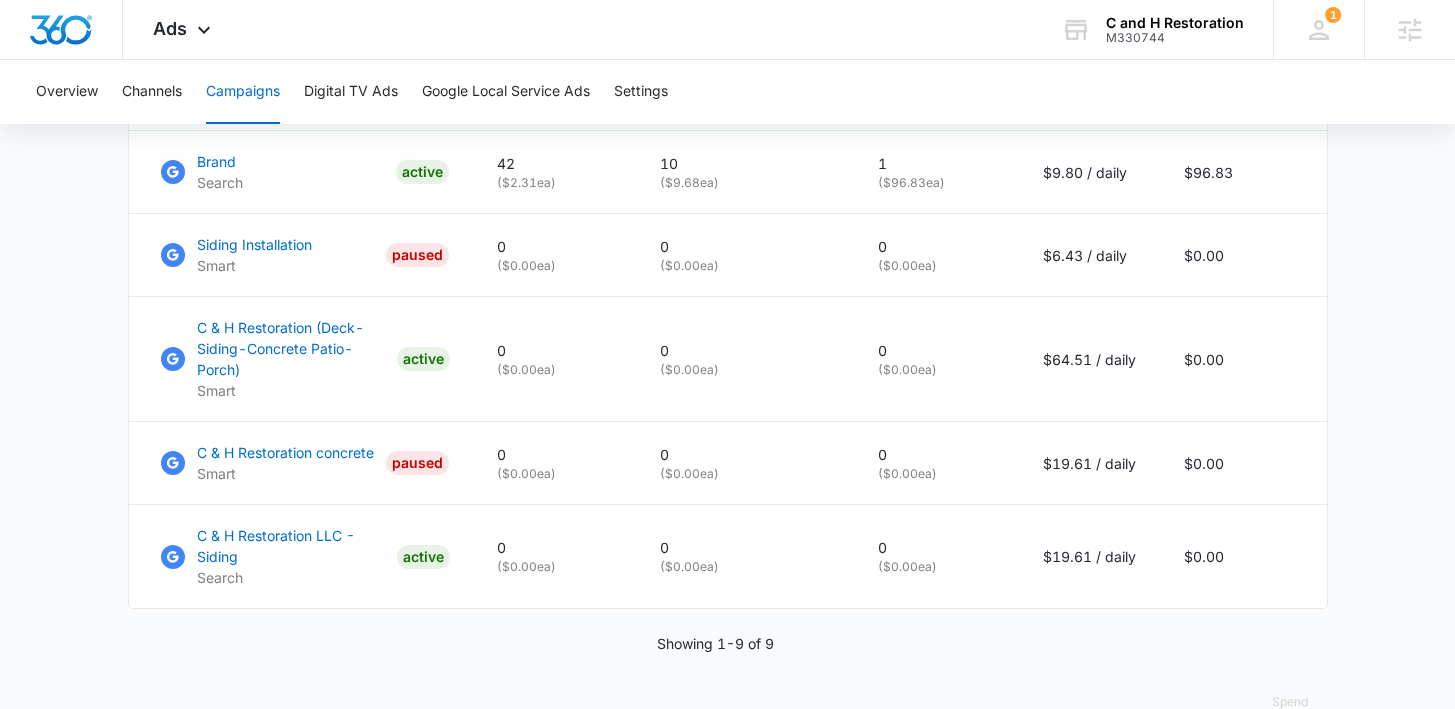scroll, scrollTop: 1397, scrollLeft: 0, axis: vertical 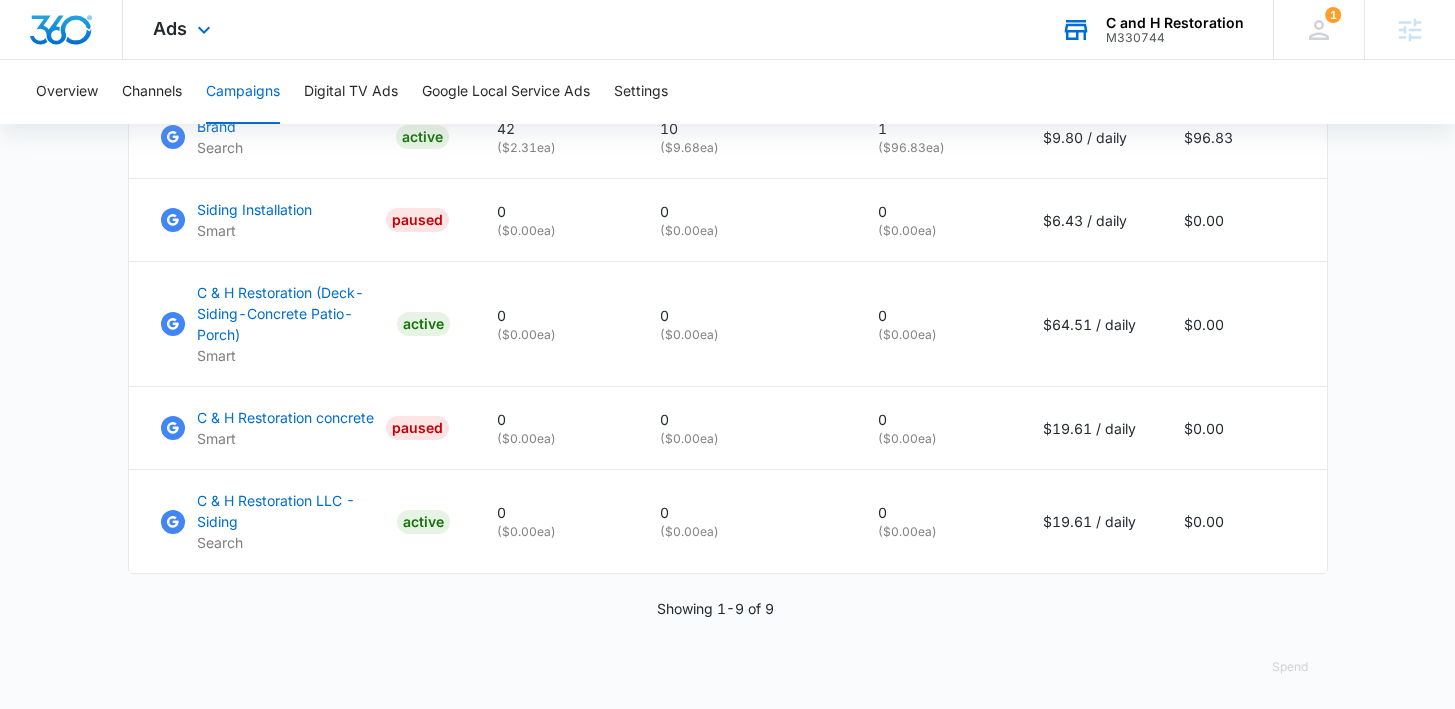 click on "C and H Restoration" at bounding box center [1175, 23] 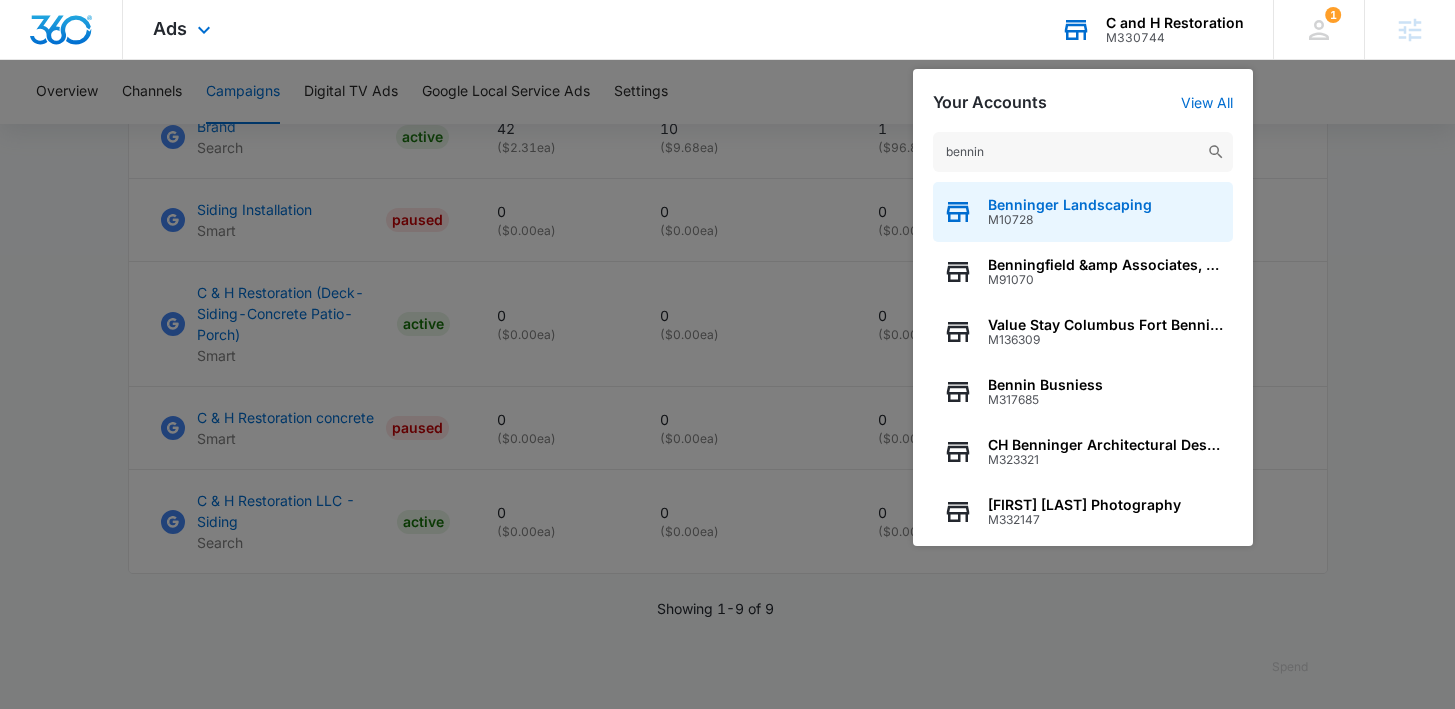type on "bennin" 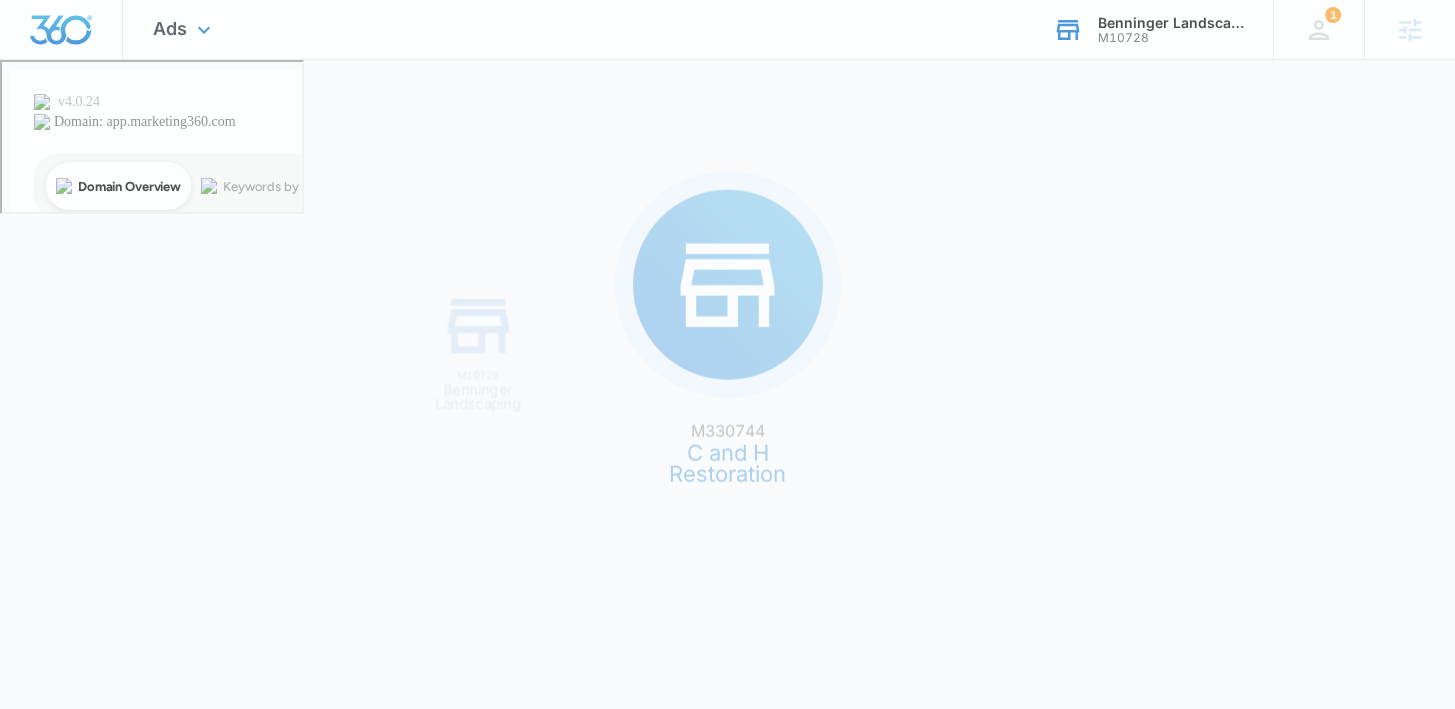 scroll, scrollTop: 0, scrollLeft: 0, axis: both 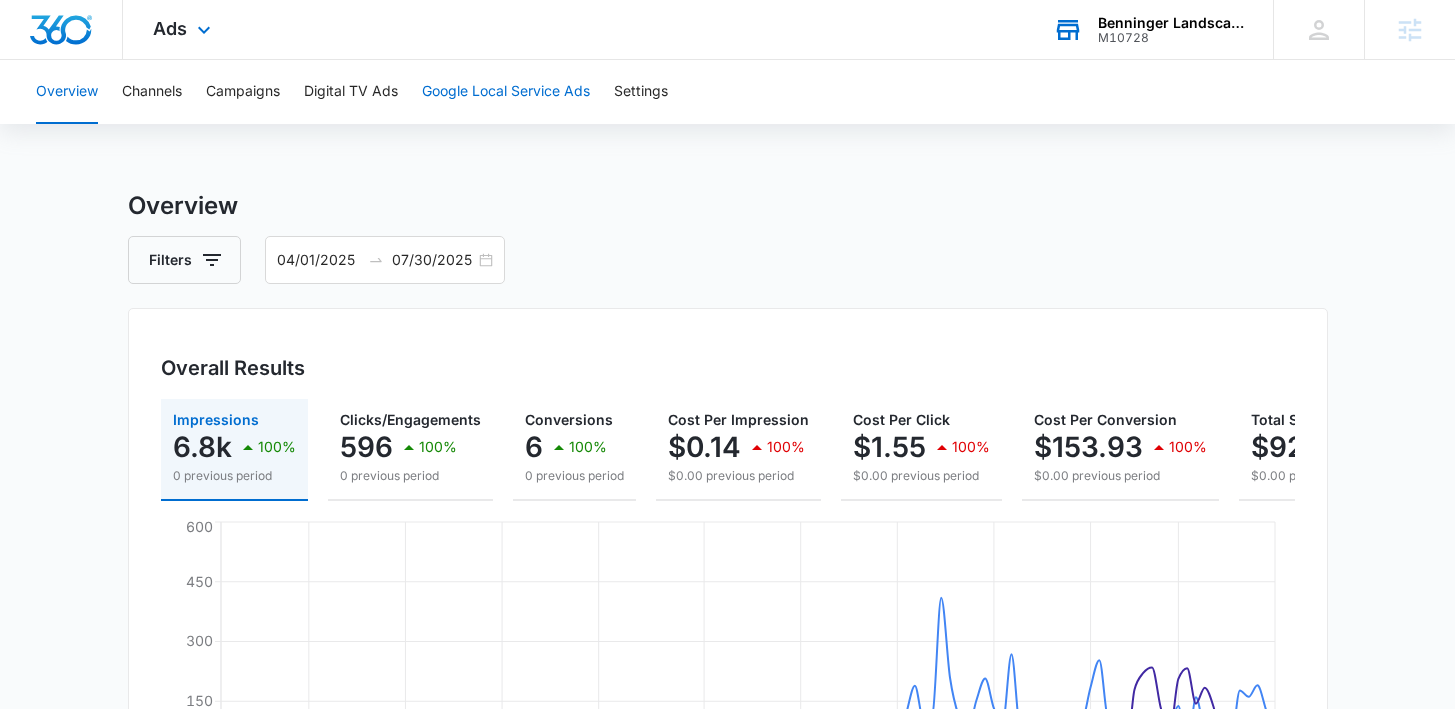 click on "Google Local Service Ads" at bounding box center [506, 92] 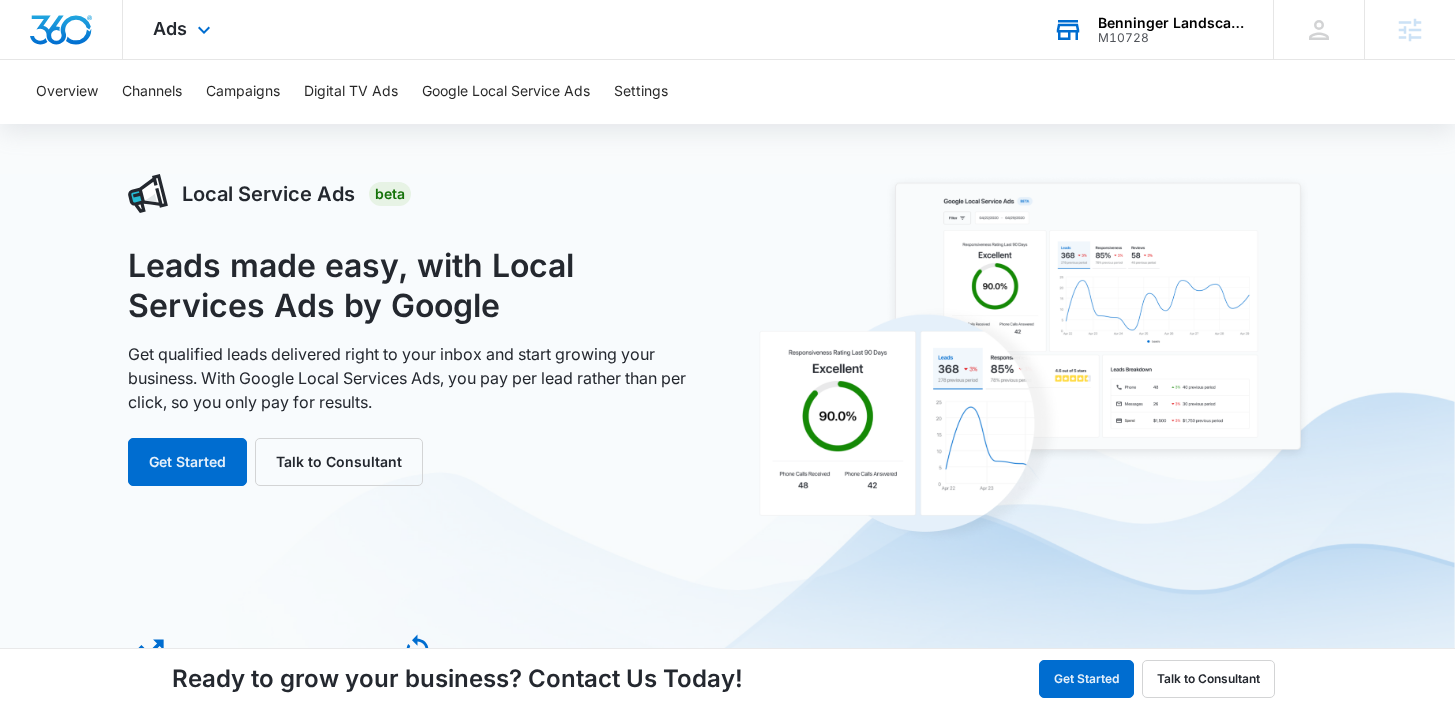 scroll, scrollTop: 16, scrollLeft: 0, axis: vertical 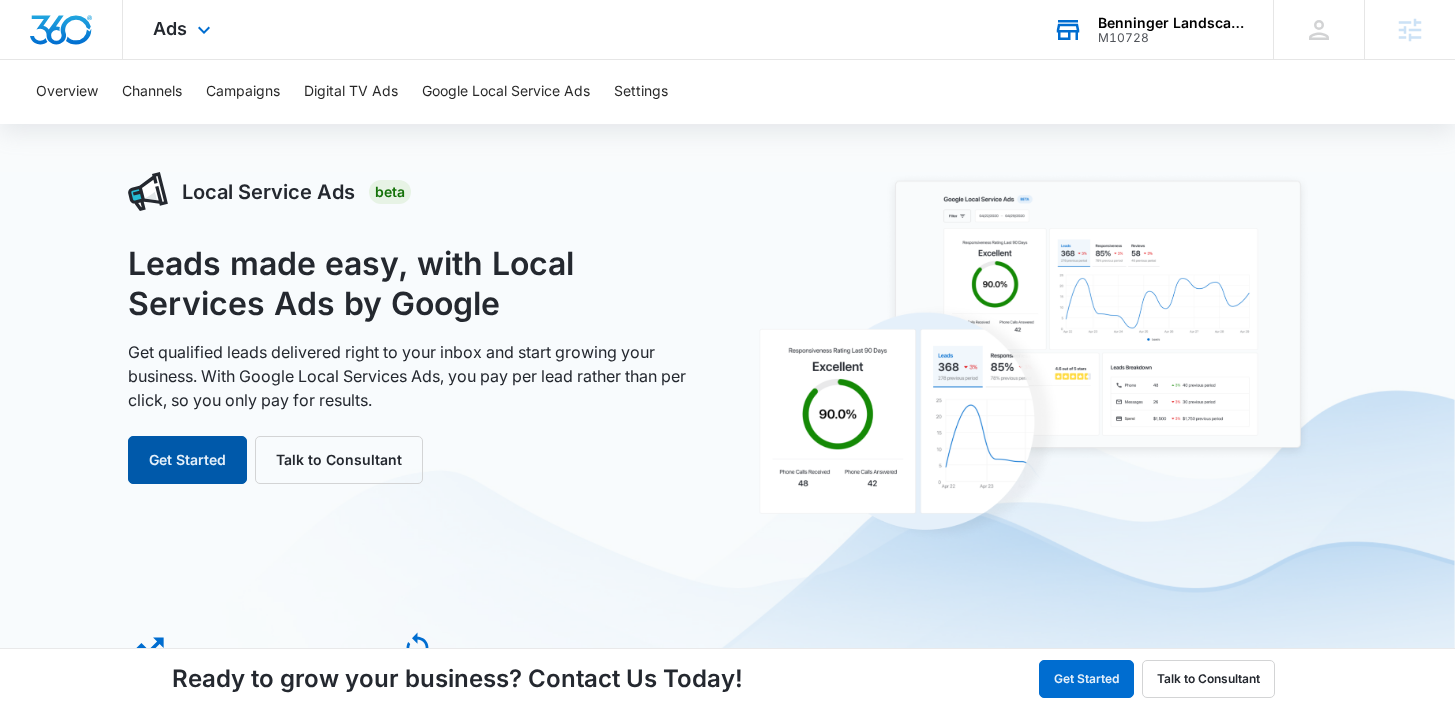 click on "Get Started" at bounding box center [187, 460] 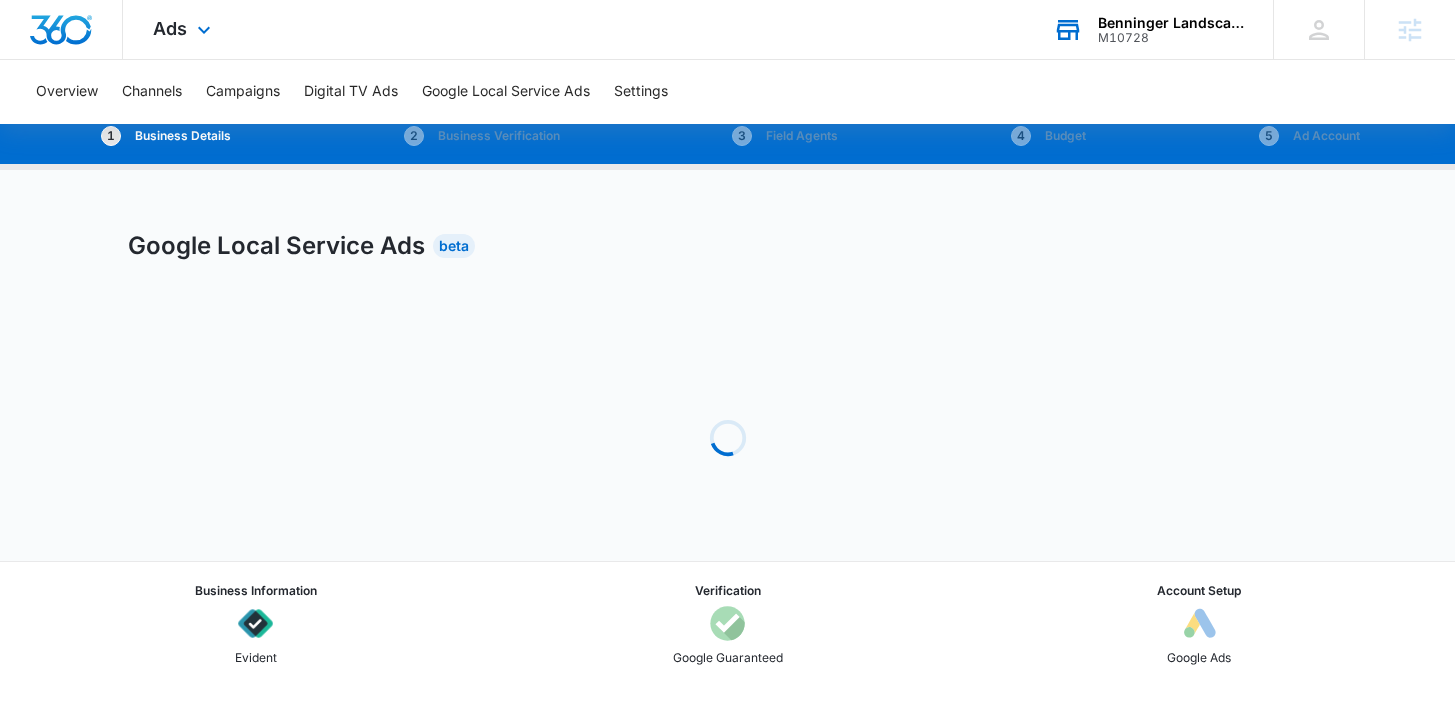 scroll, scrollTop: 0, scrollLeft: 0, axis: both 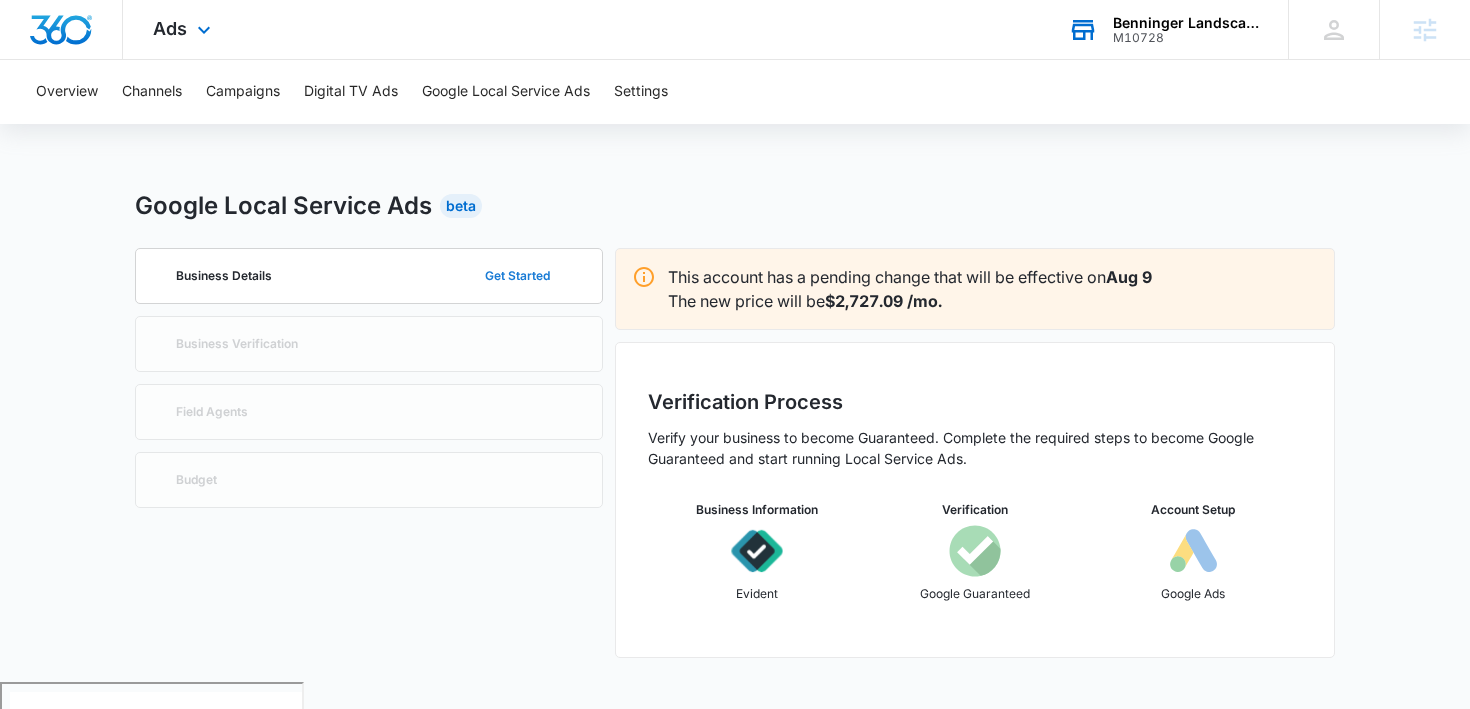 click on "Get Started" at bounding box center (517, 276) 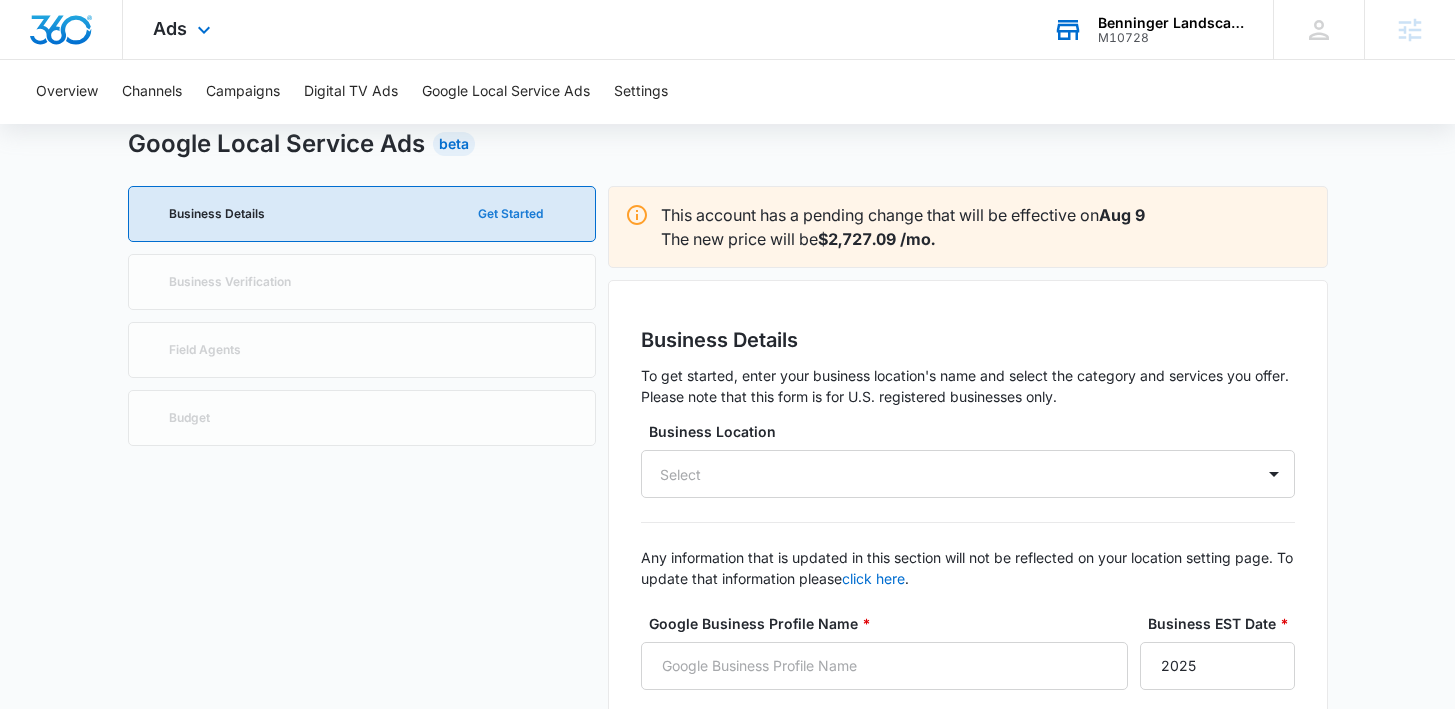 scroll, scrollTop: 103, scrollLeft: 0, axis: vertical 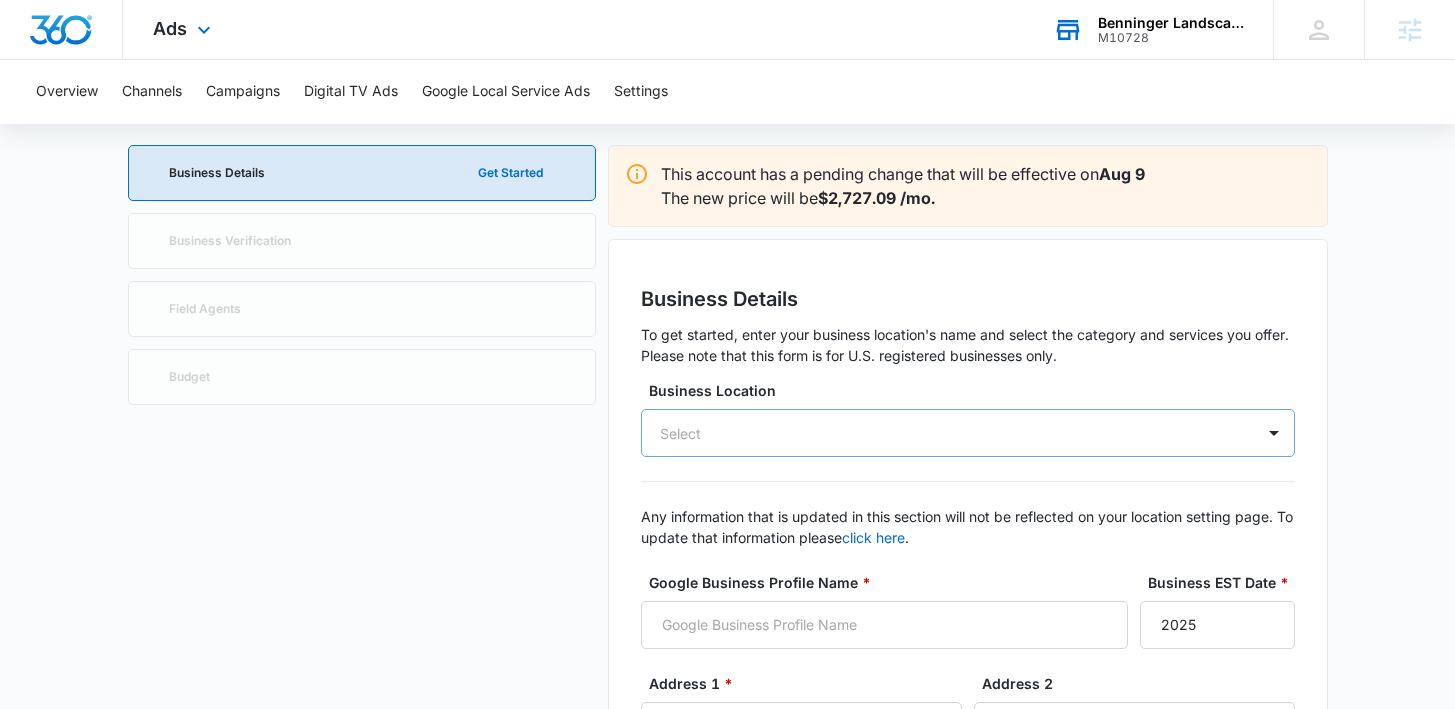 click on "Select" at bounding box center (681, 433) 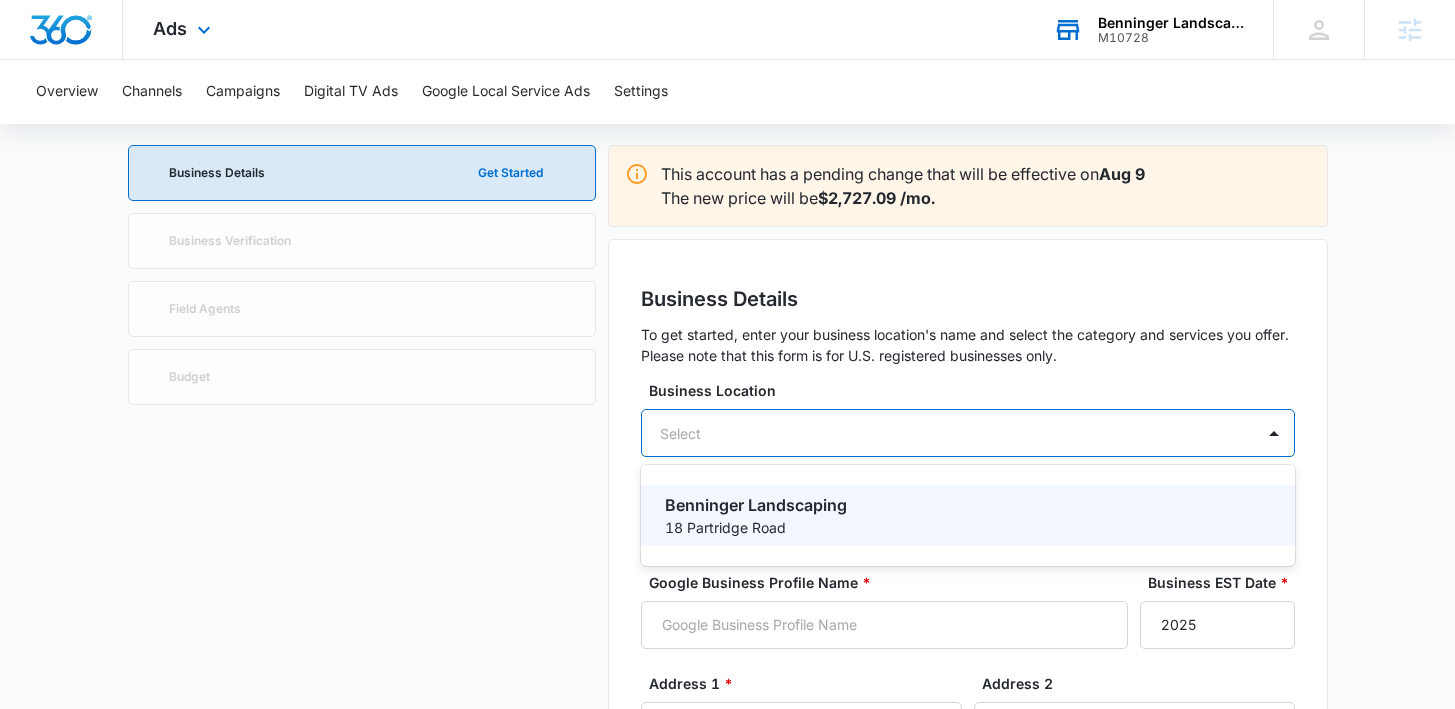 click on "Benninger Landscaping" at bounding box center [966, 505] 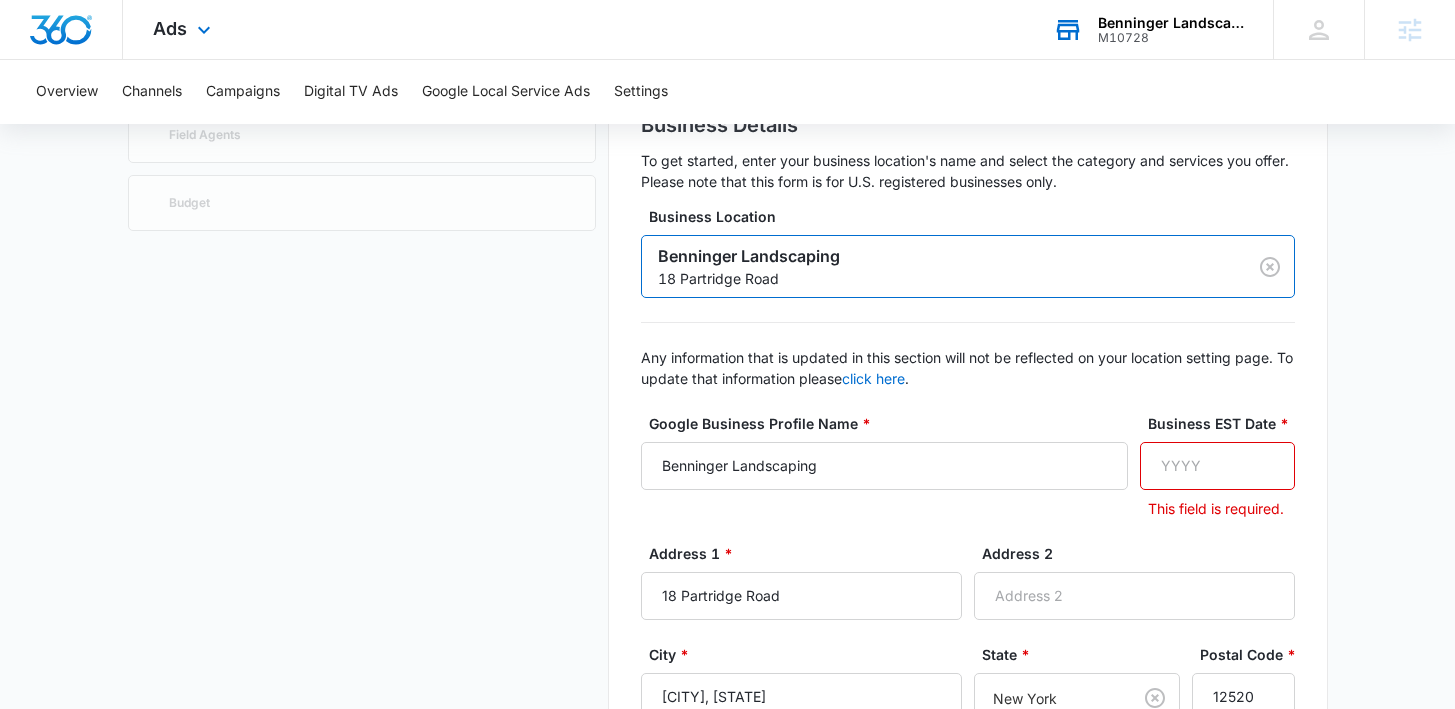 scroll, scrollTop: 296, scrollLeft: 0, axis: vertical 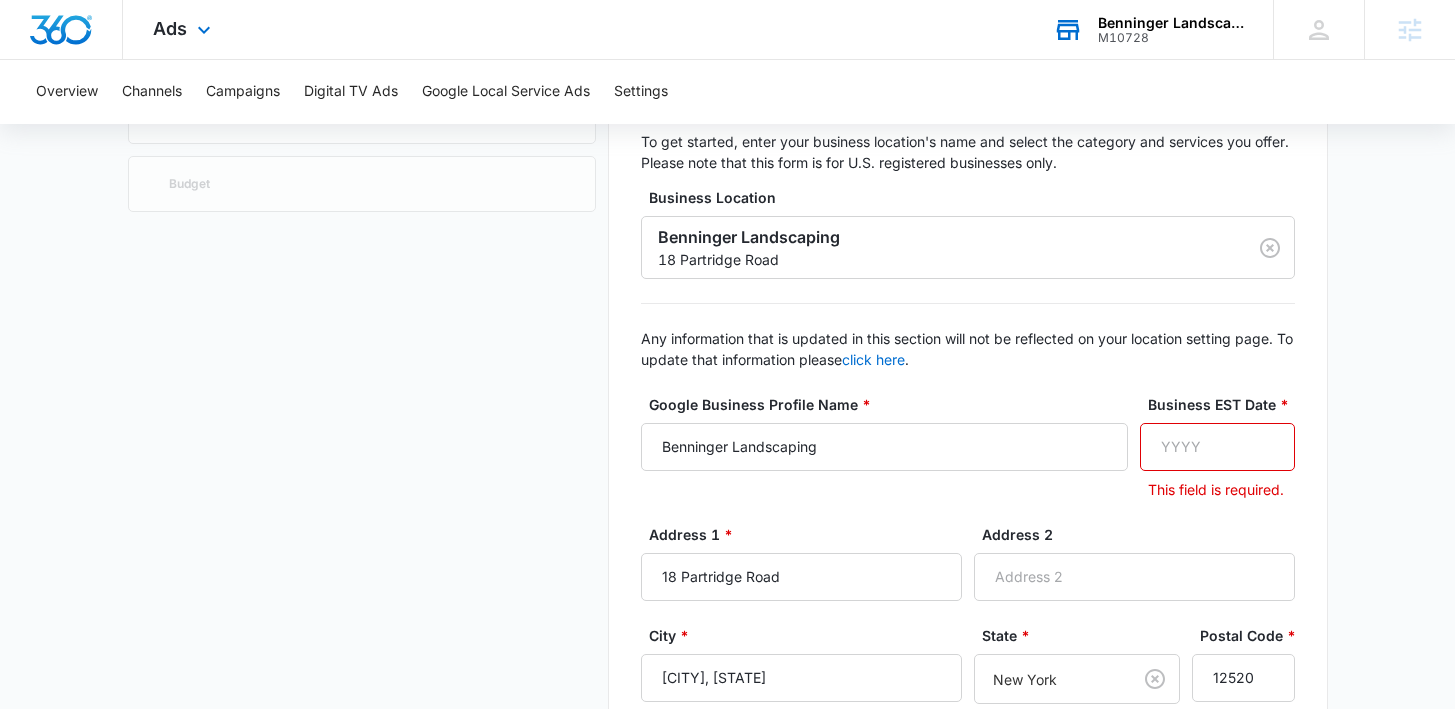 click on "Business EST Date *" at bounding box center [1217, 447] 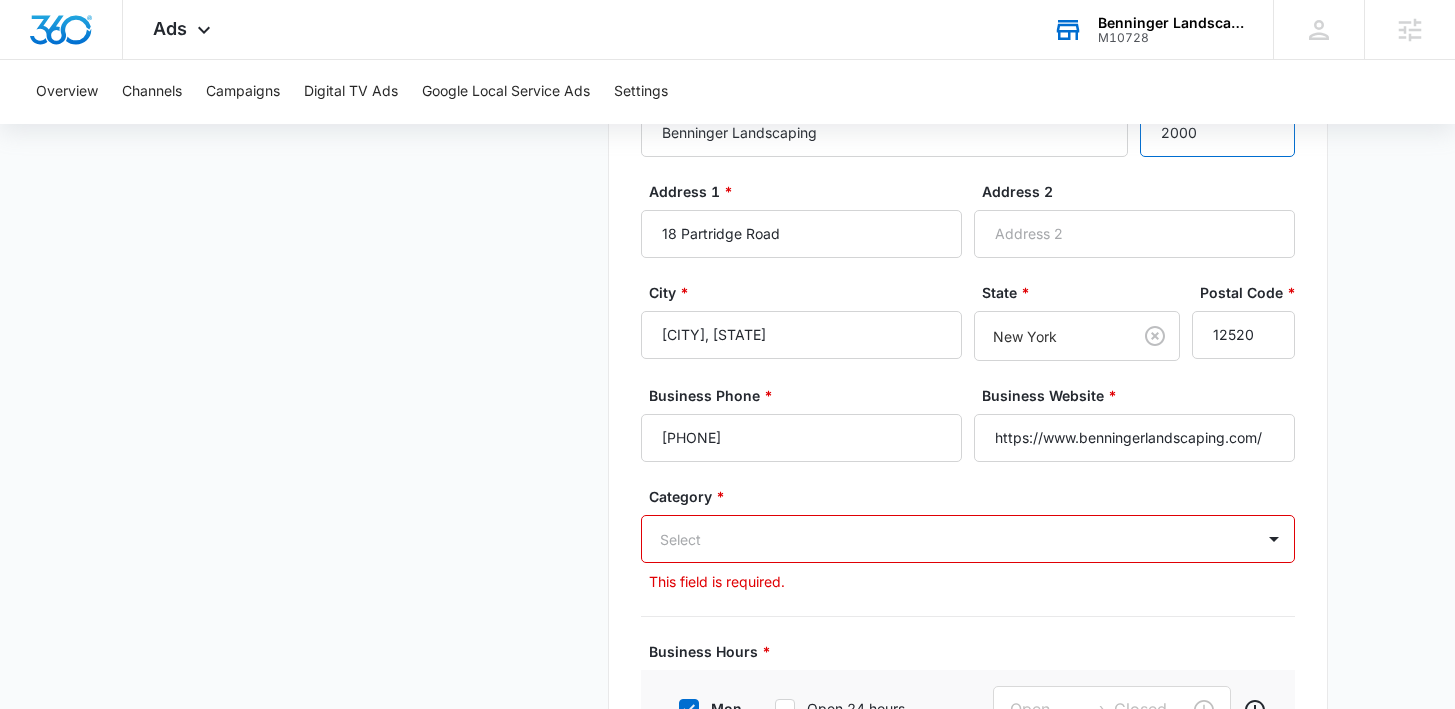 type on "2000" 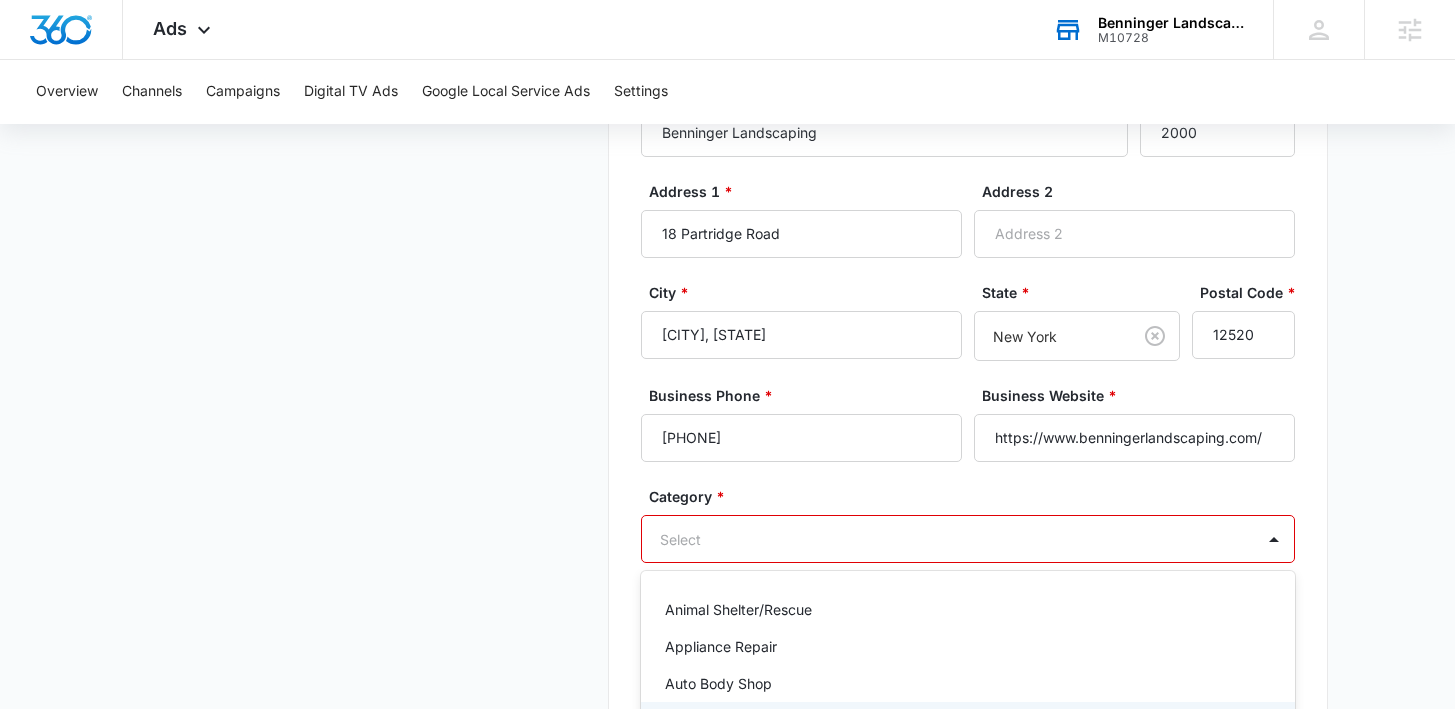 click on "Auto Repair Shop, 4 of 79. 79 results available. Use Up and Down to choose options, press Enter to select the currently focused option, press Escape to exit the menu, press Tab to select the option and exit the menu. Select Animal Shelter/Rescue Appliance Repair Auto Body Shop Auto Repair Shop Bankruptcy Lawyer Bathroom Remodeling Beauty School Carpenter Carpet cleaning Car Washing And Detailing Child Care Contract Lawyer Countertop Pro Criminal Lawyer Dance Instructor Disability Lawyer Drain Cleaning Driving Instructor DUI Lawyer Electrician Estate Lawyer Family Lawyer Fencing Pro Financial Planner First Aid Training Flooring Pro Foundations Pro Funeral Services General Contractor Handyman Home Inspector Home Security Home Theater House cleaning HVAC Immigration Lawyer IP Lawyer Junk Removal Kitchen Remodeling Labor Lawyer Landscaper Language Instructor Lawn Care Litigation Lawyer Malpractice Lawyer Massage School Moving Services Painting Personal Injury Lawyer Personal Trainer Pest control Pet Adoption" at bounding box center [968, 539] 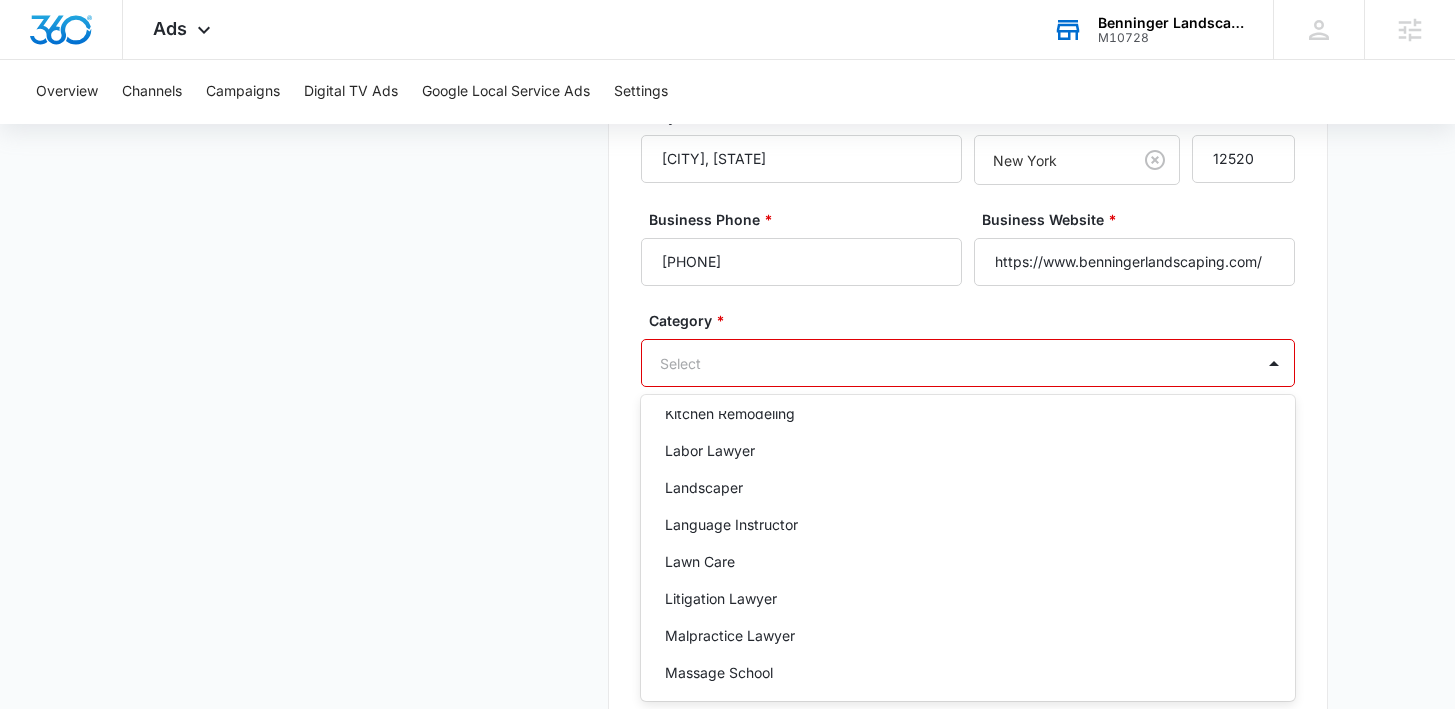 scroll, scrollTop: 1429, scrollLeft: 0, axis: vertical 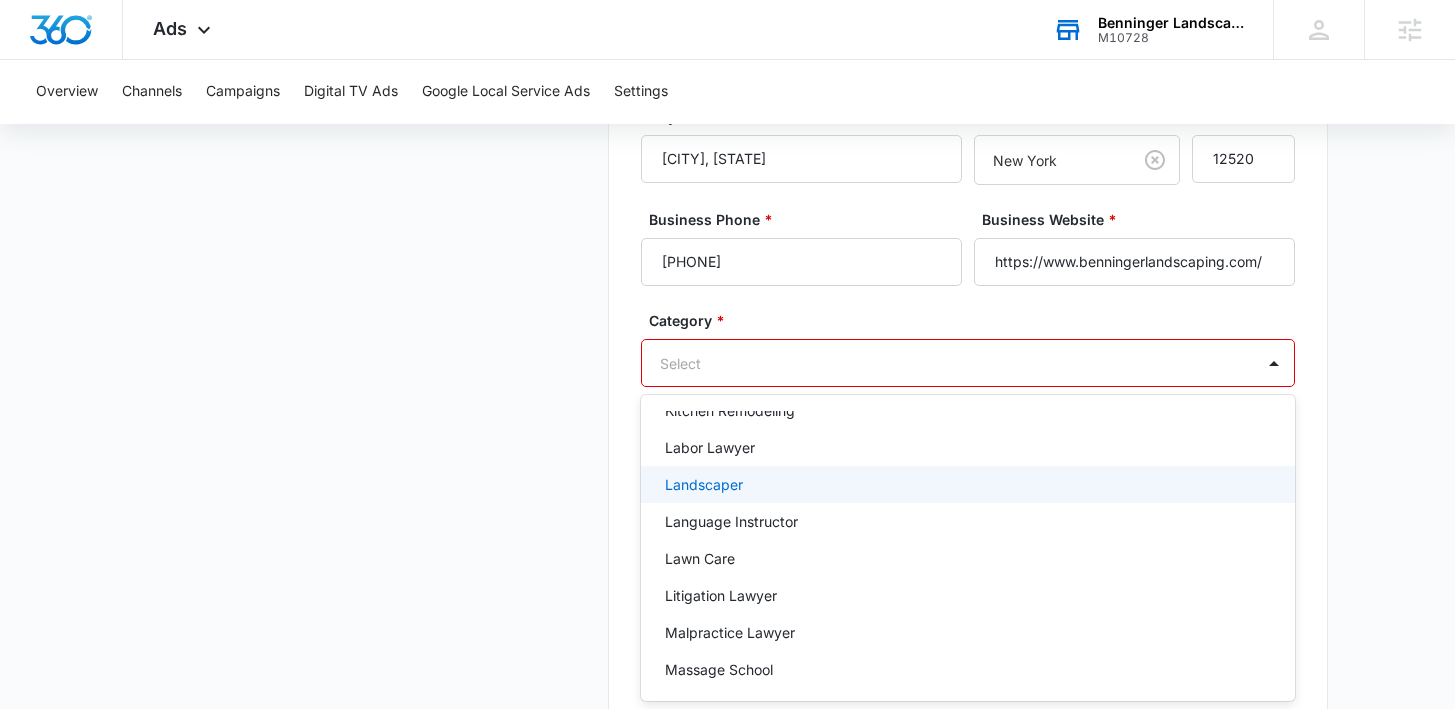 click on "Landscaper" at bounding box center (966, 484) 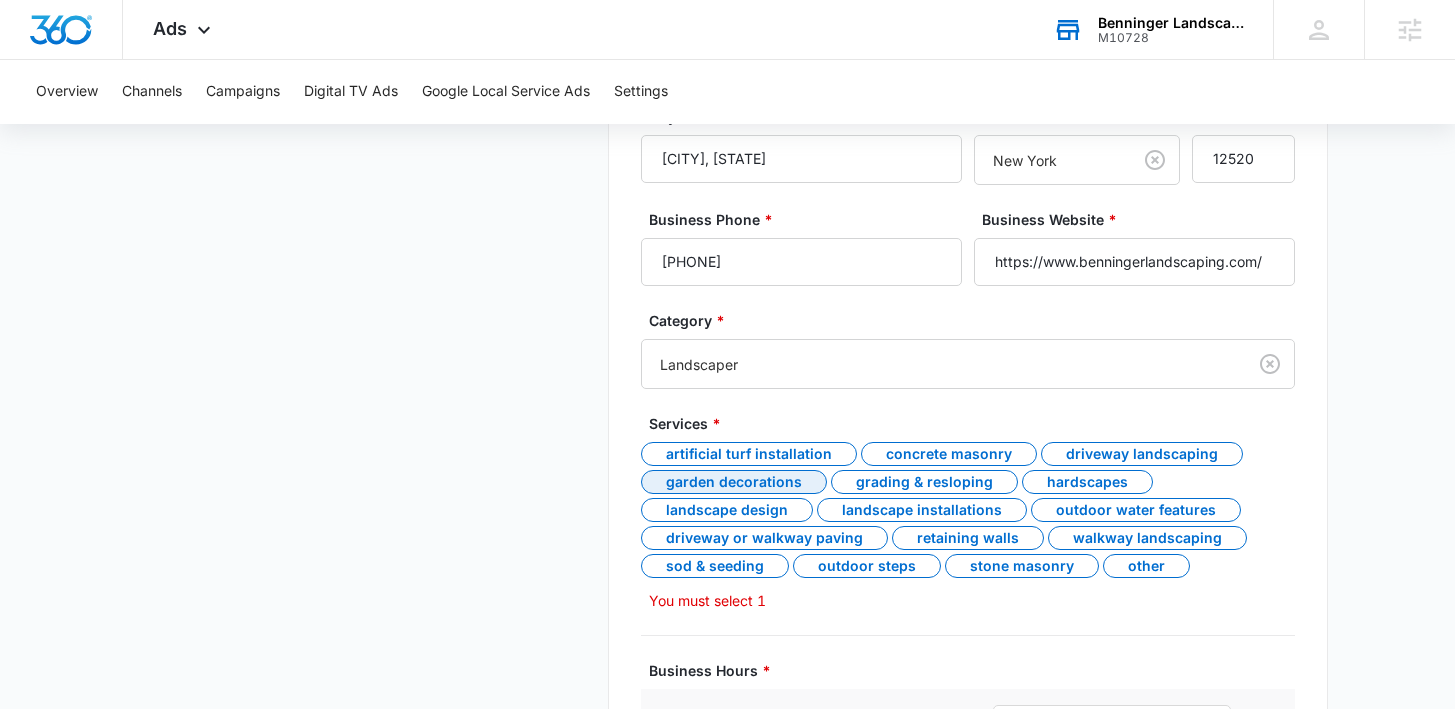 click on "Garden decorations" at bounding box center (734, 482) 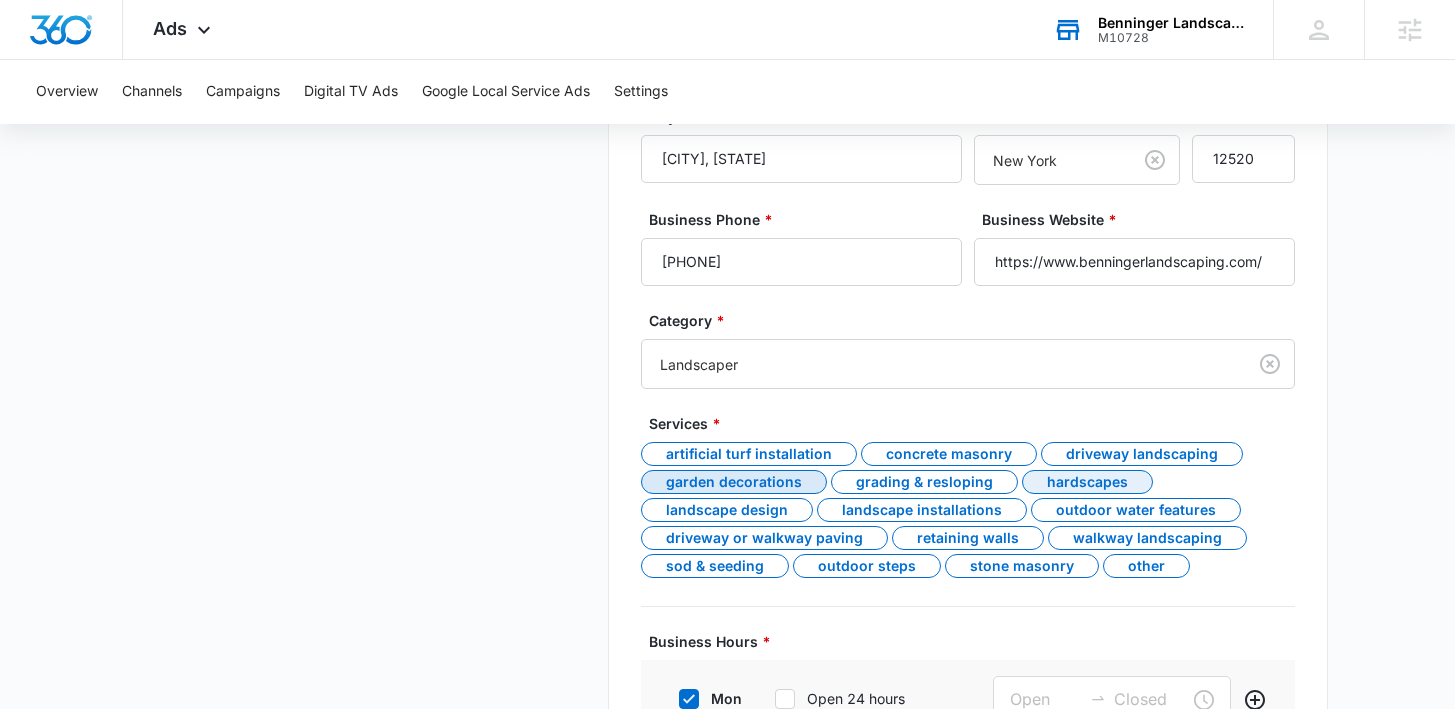 click on "Hardscapes" at bounding box center [1087, 482] 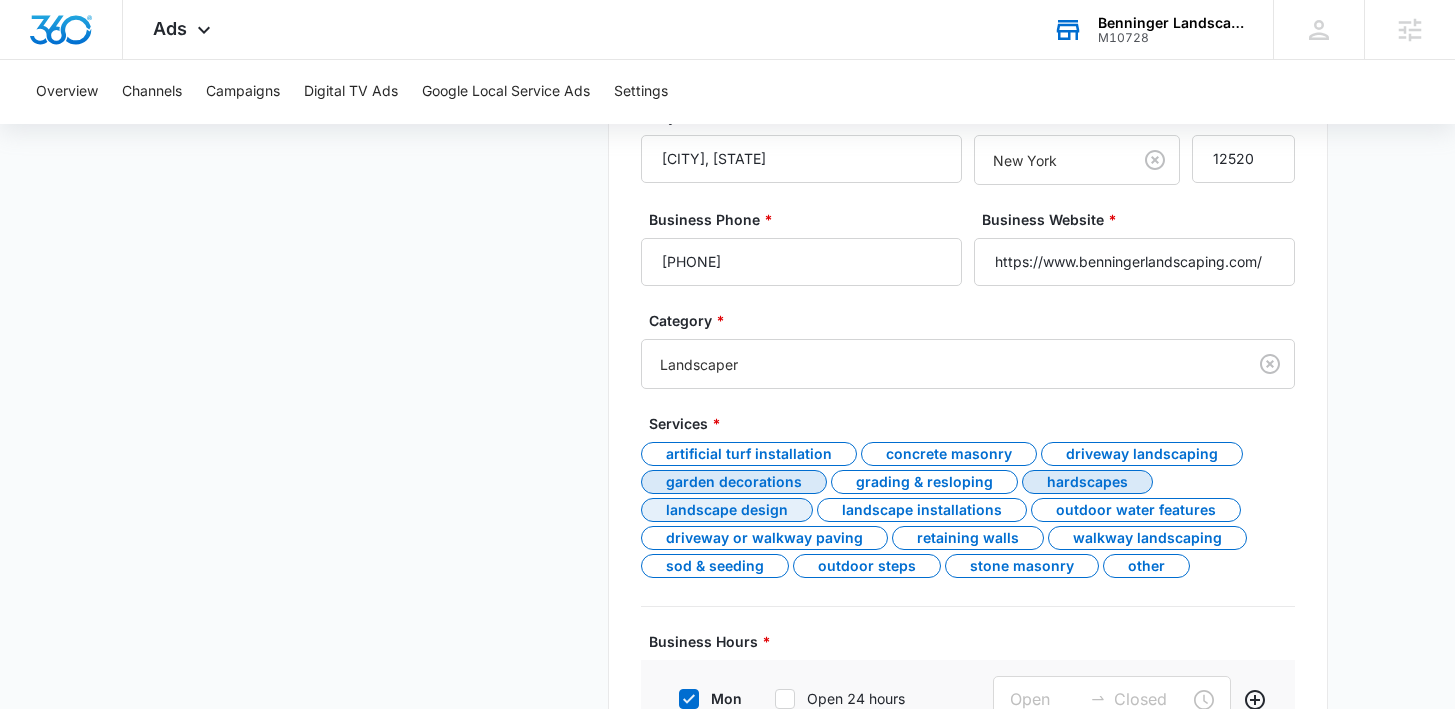 click on "Landscape design" at bounding box center (727, 510) 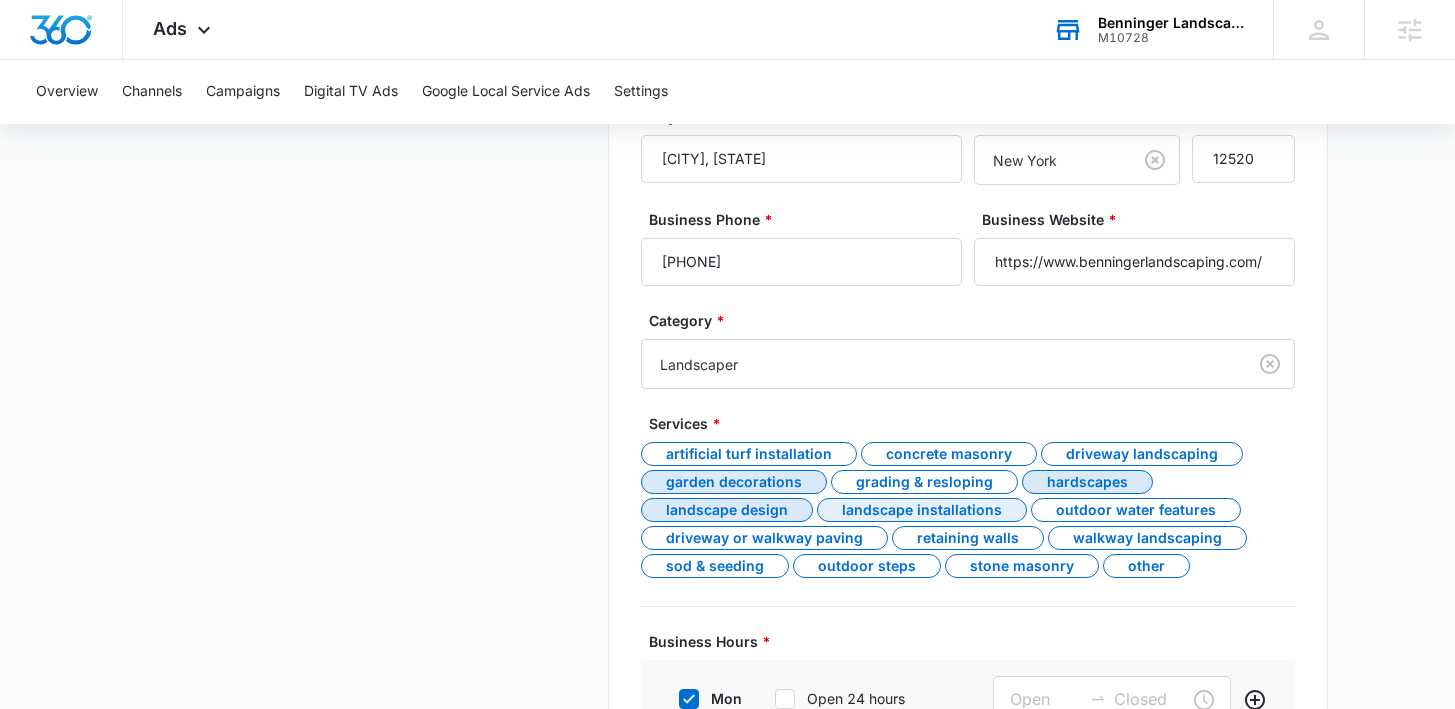 click on "Landscape installations" at bounding box center [922, 510] 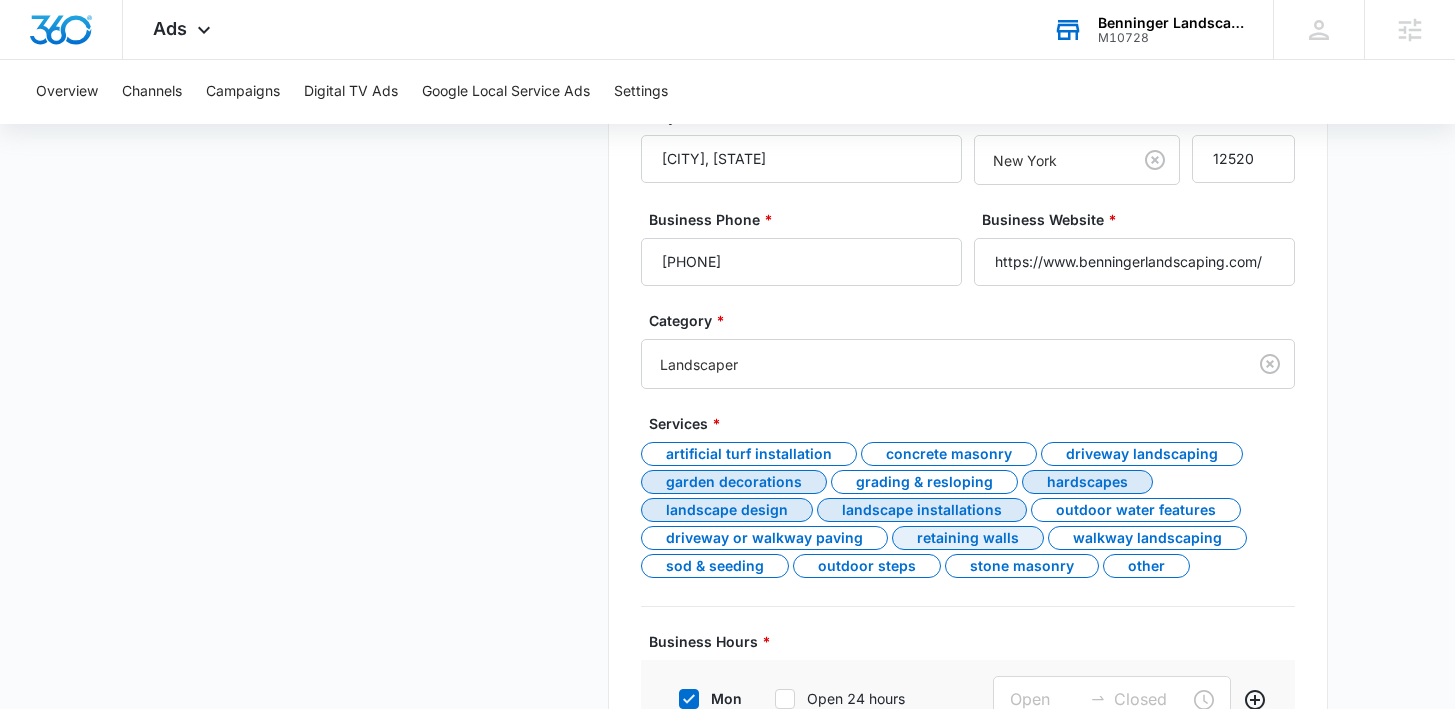 click on "Retaining walls" at bounding box center (968, 538) 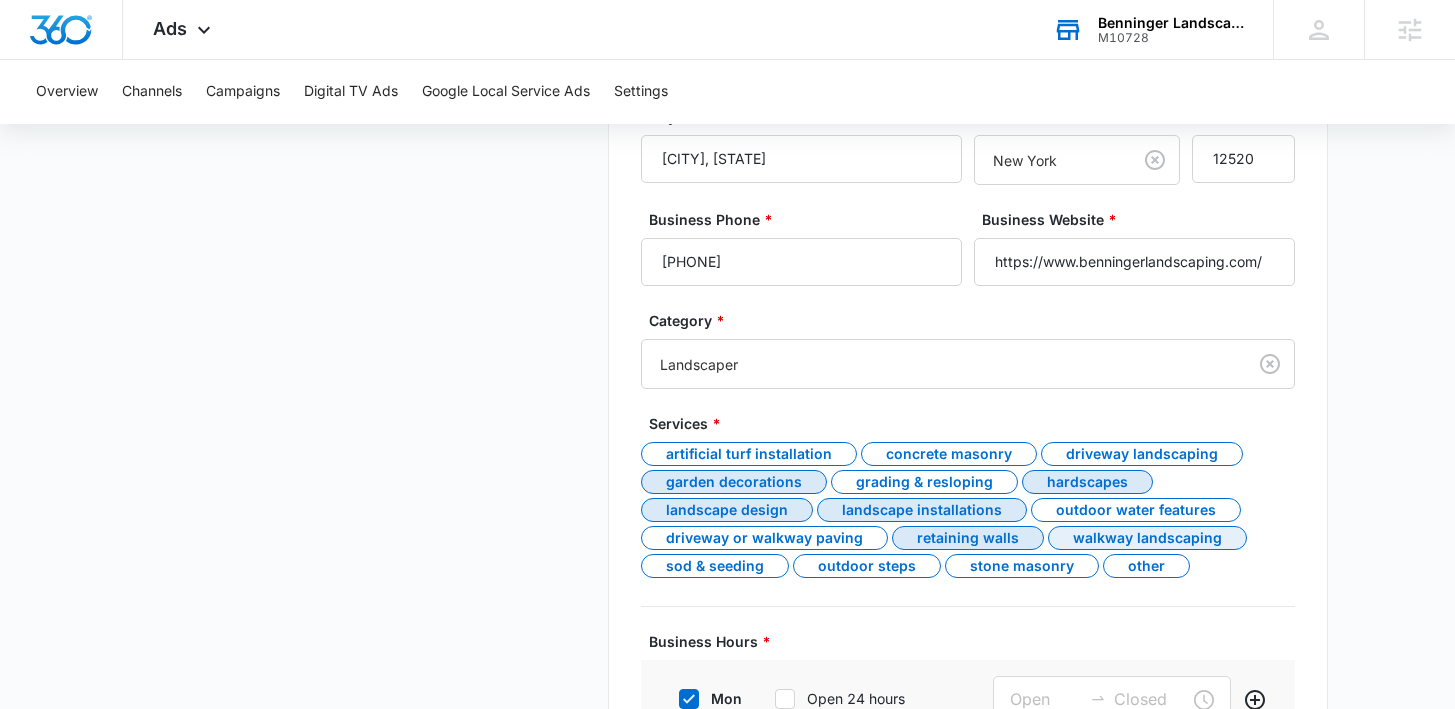 click on "Walkway landscaping" at bounding box center [1147, 538] 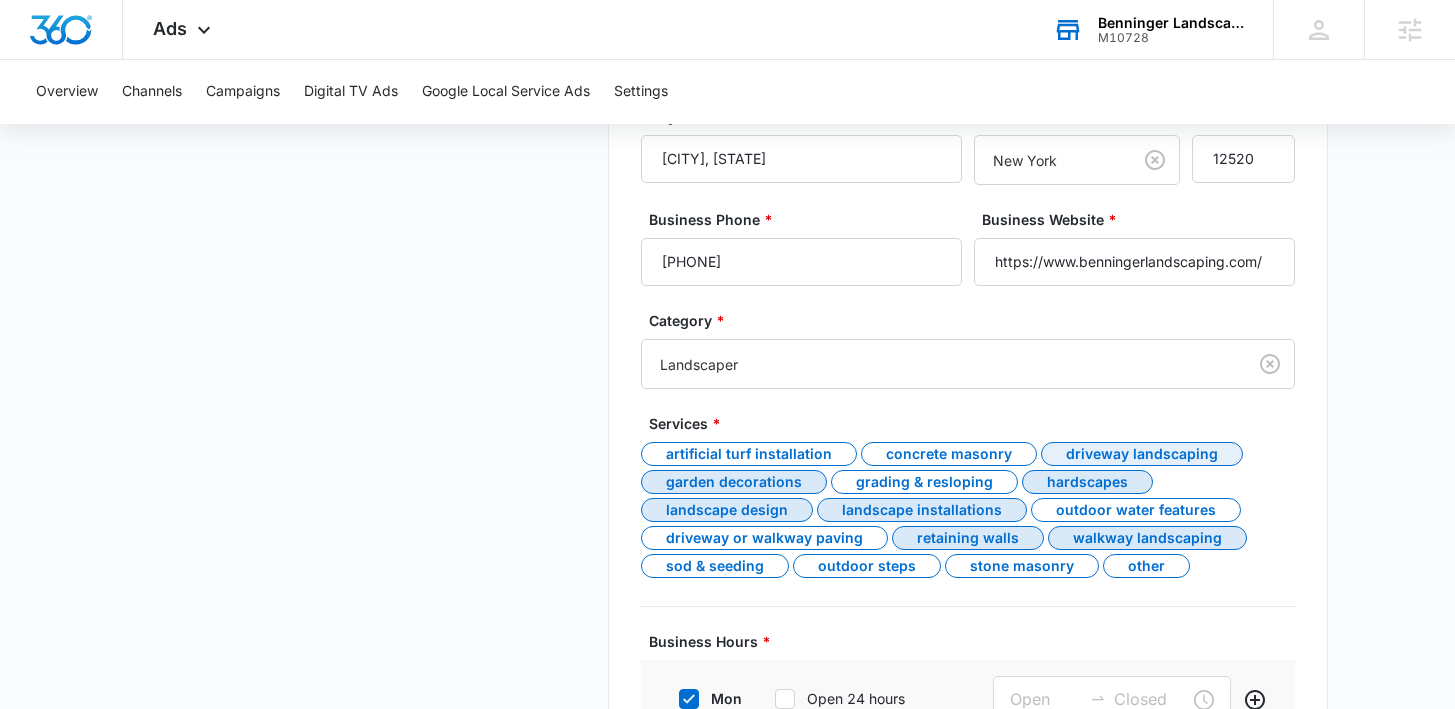 click on "Driveway Landscaping" at bounding box center (1142, 454) 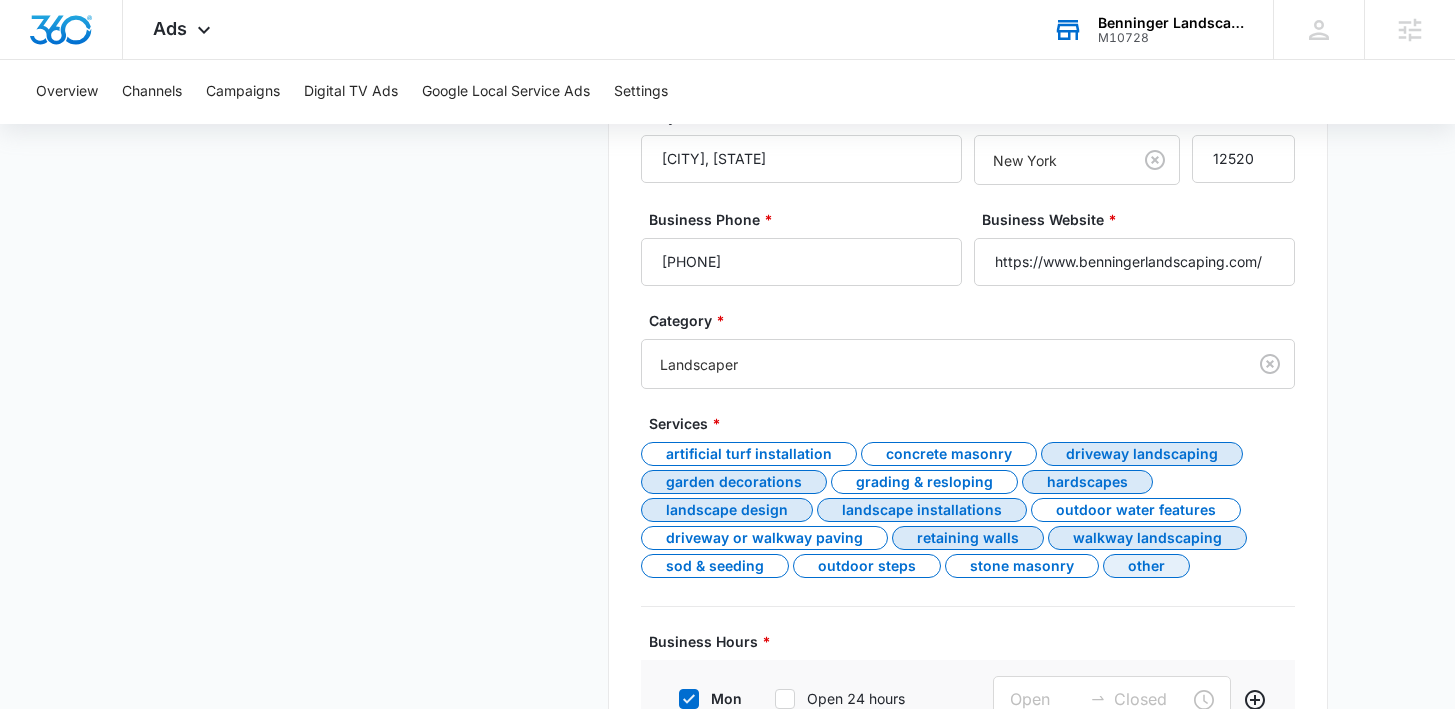 click on "Other" at bounding box center (1146, 566) 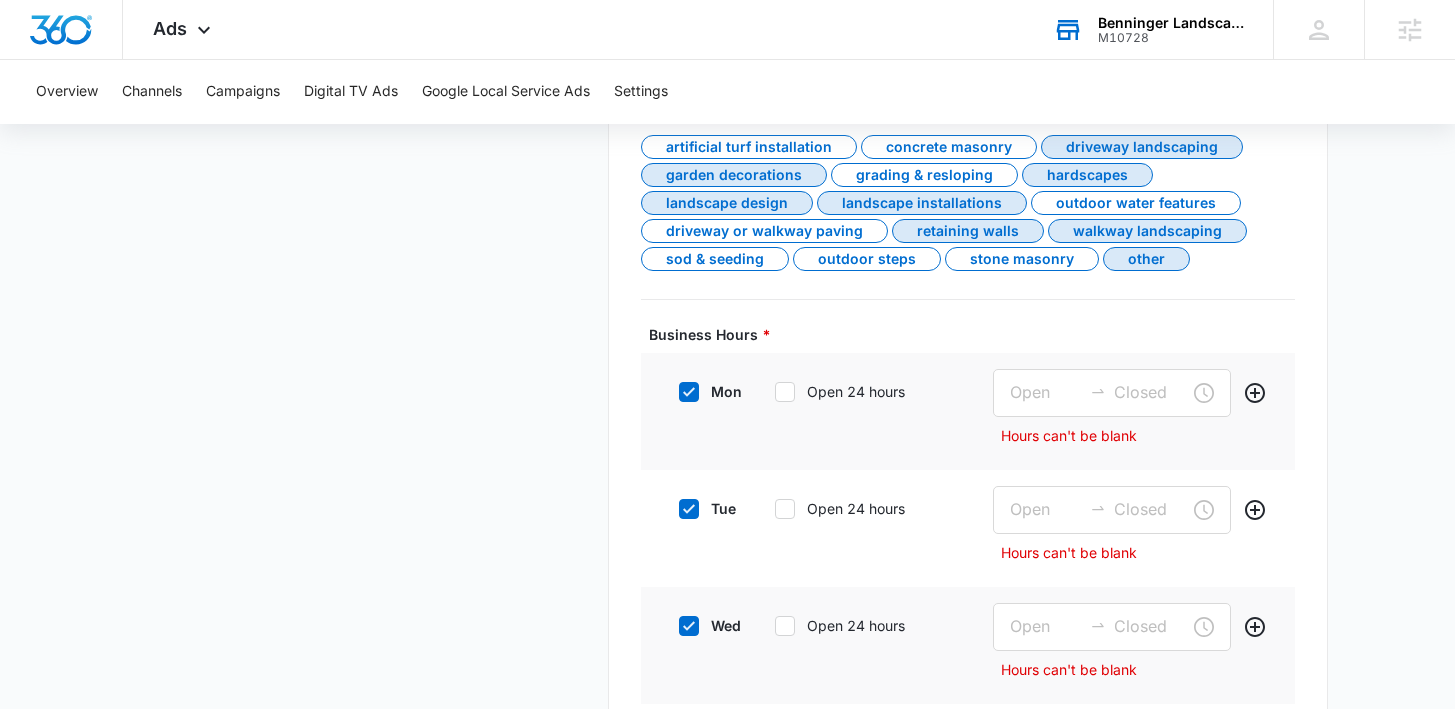 scroll, scrollTop: 1095, scrollLeft: 0, axis: vertical 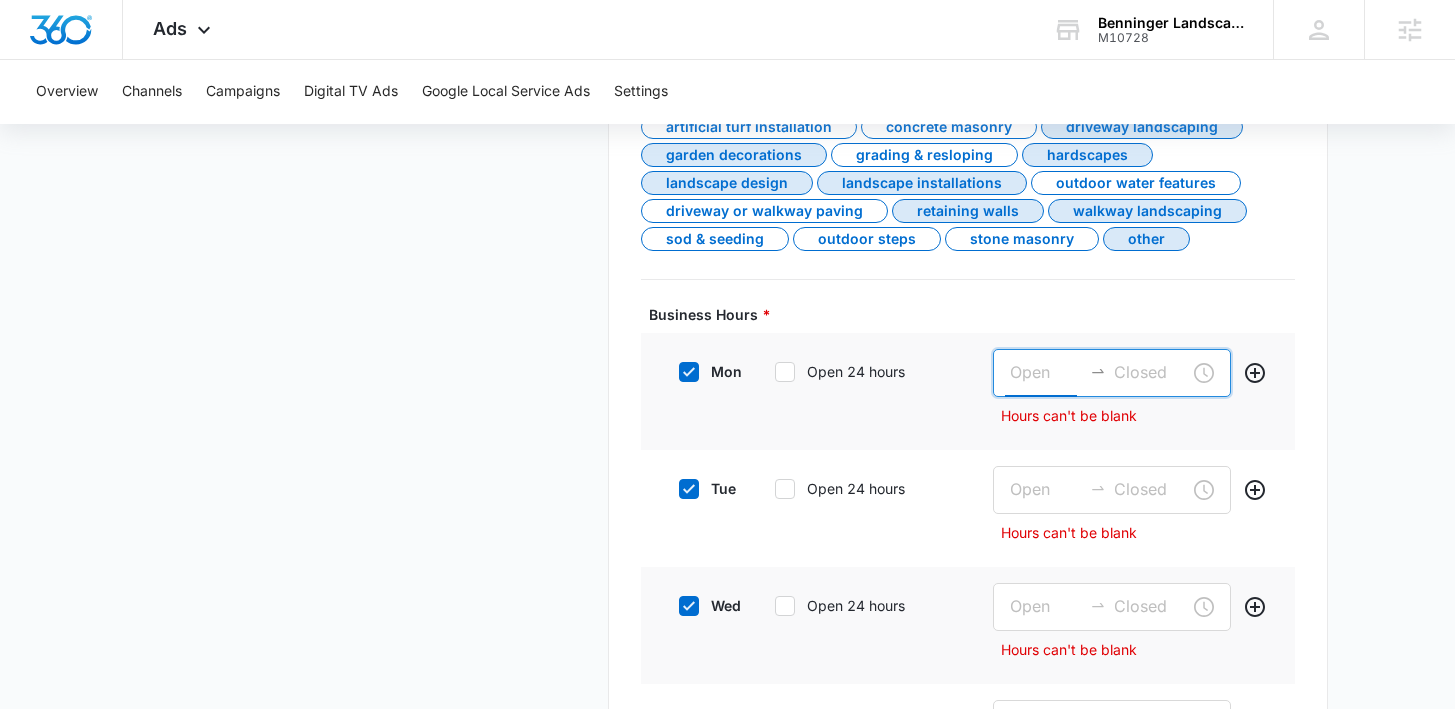 click at bounding box center [1046, 372] 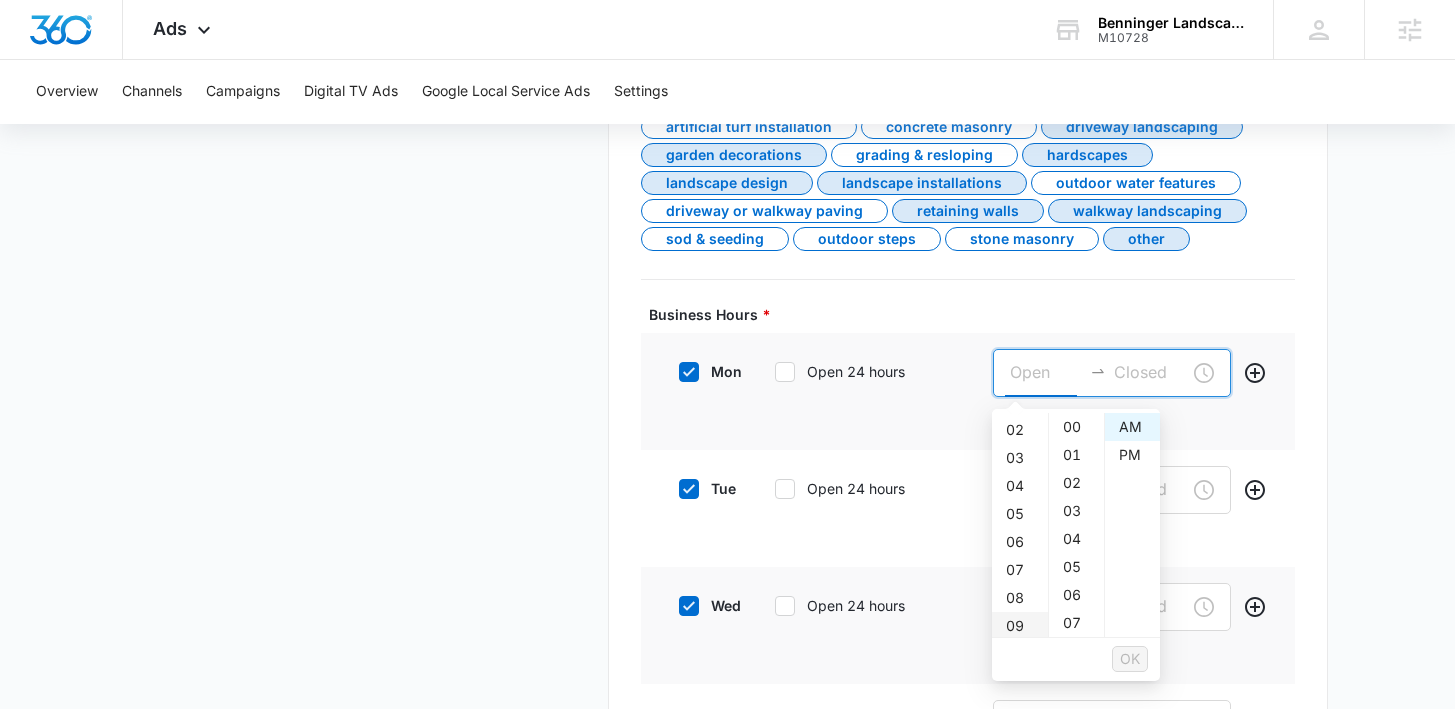 click on "09" at bounding box center (1020, 626) 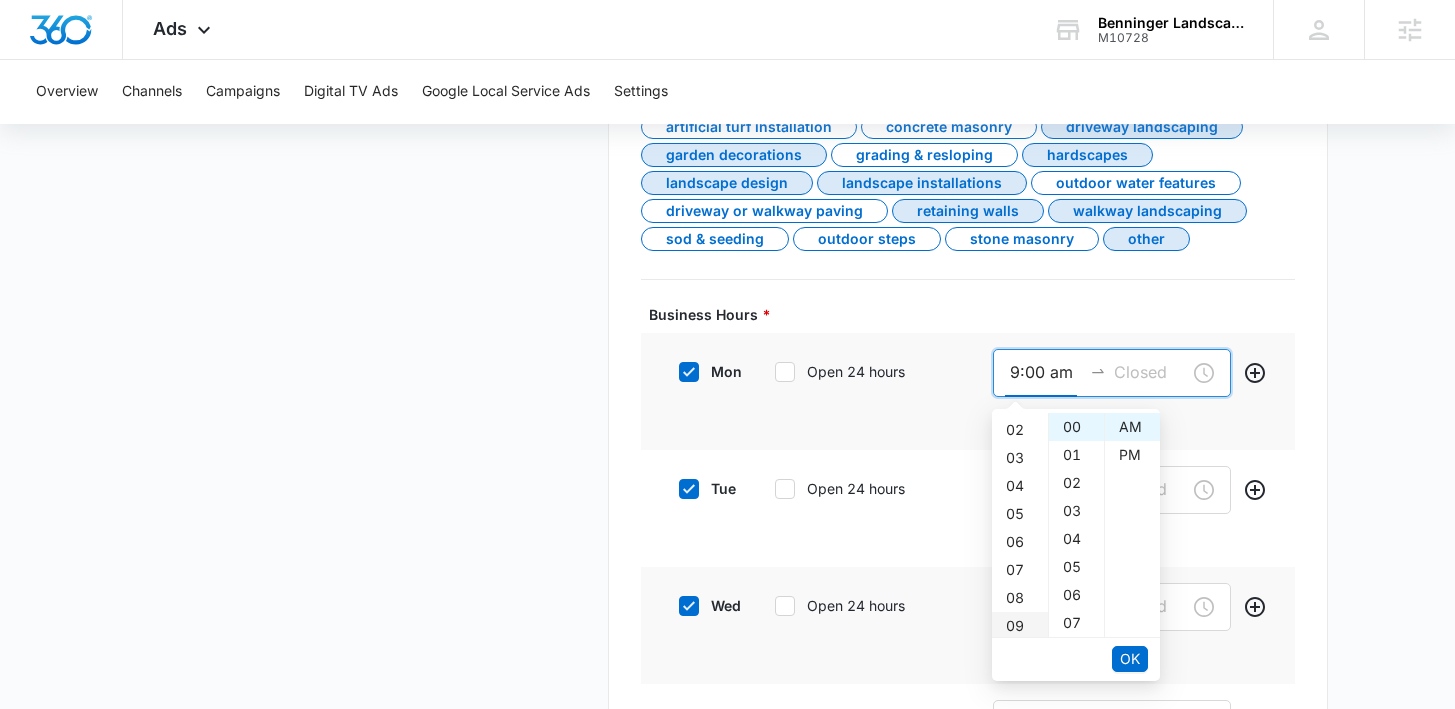 scroll, scrollTop: 252, scrollLeft: 0, axis: vertical 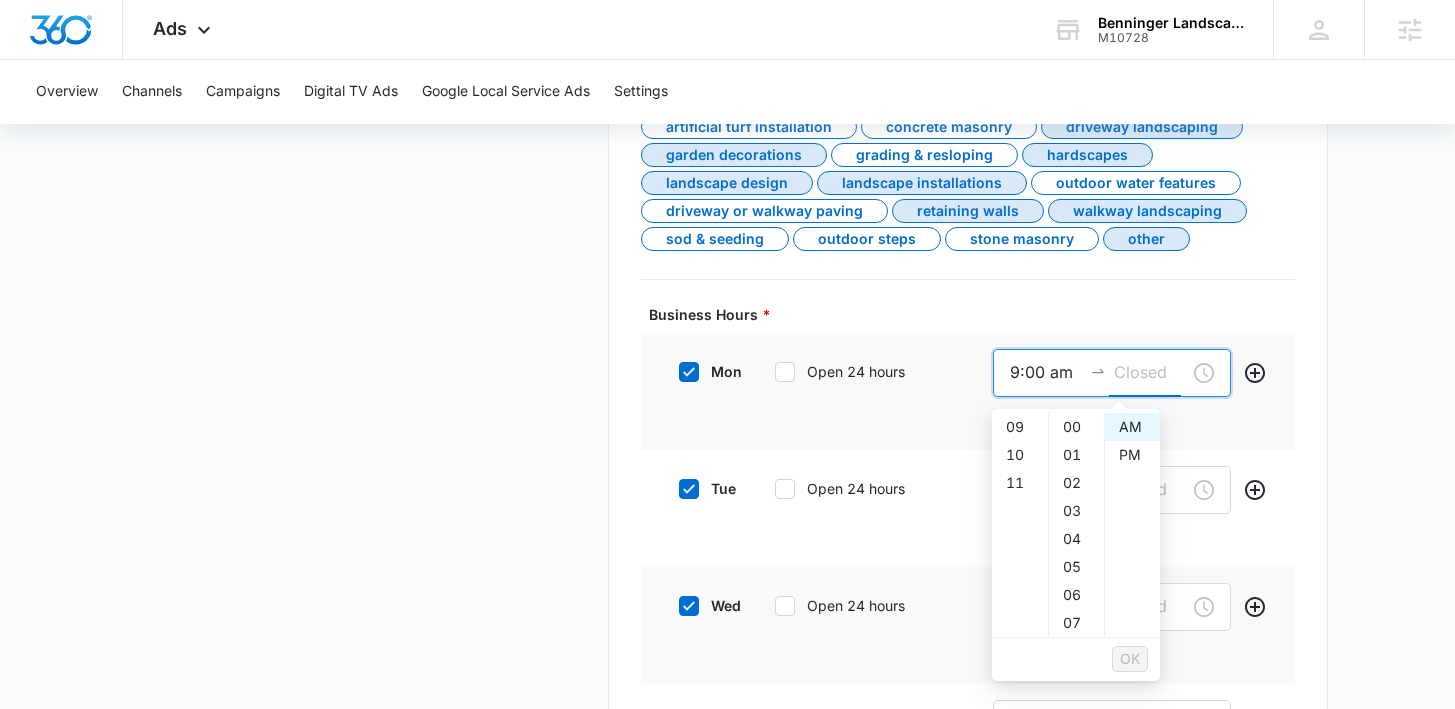 click at bounding box center (1150, 372) 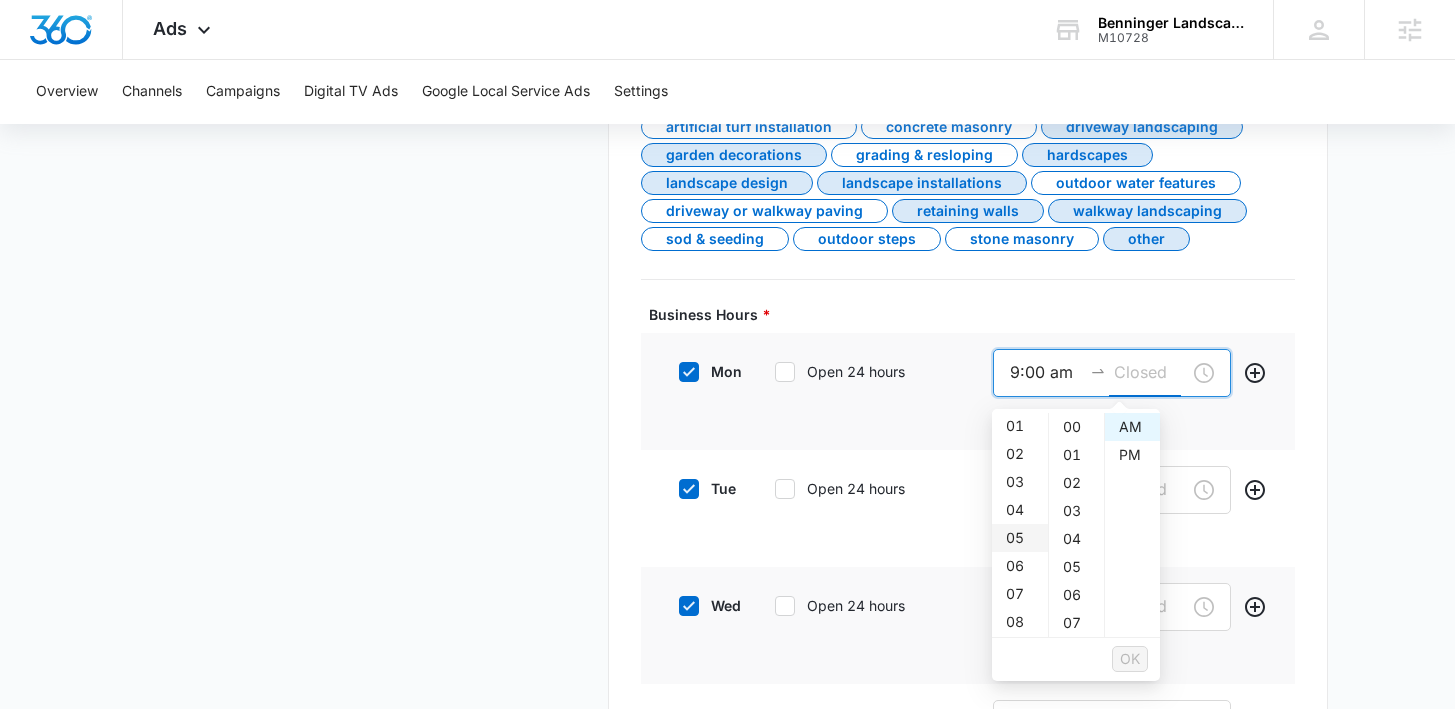 click on "05" at bounding box center [1020, 538] 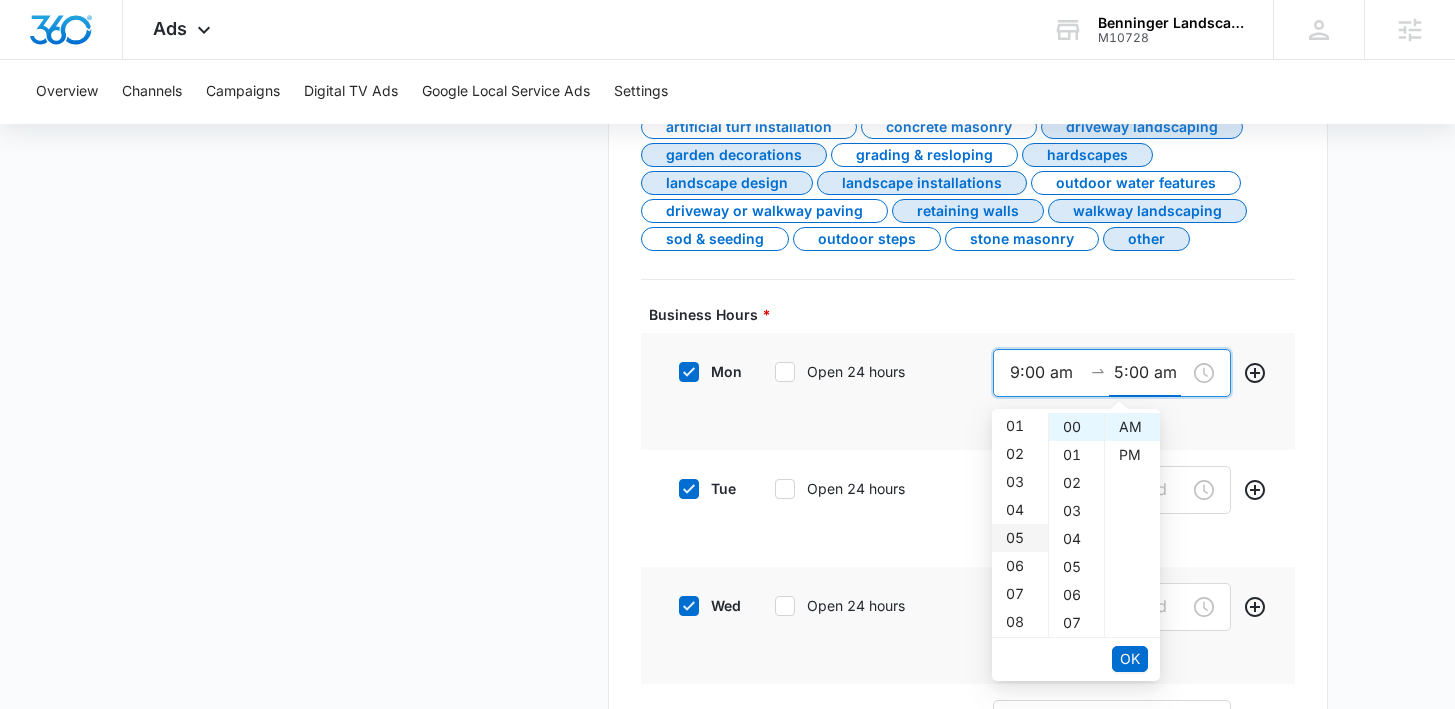 scroll, scrollTop: 140, scrollLeft: 0, axis: vertical 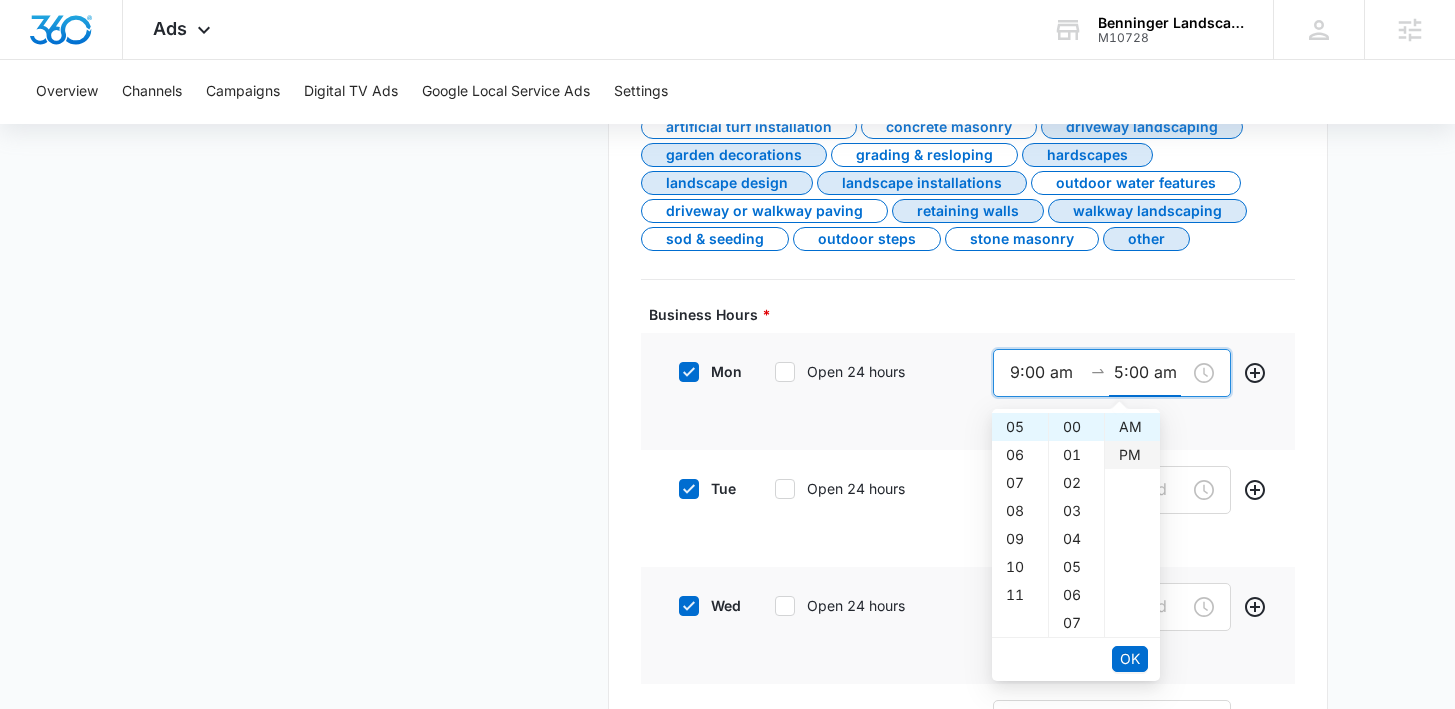 click on "PM" at bounding box center [1132, 455] 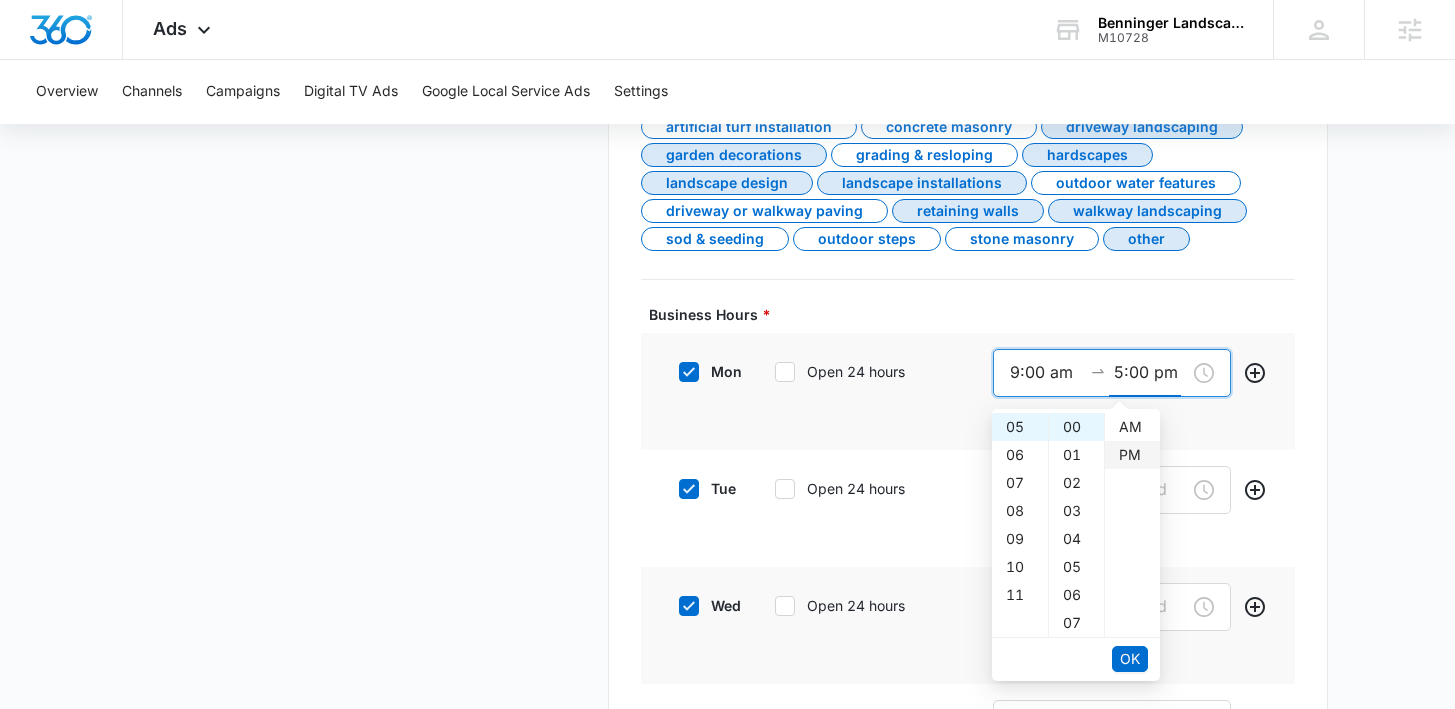 scroll, scrollTop: 28, scrollLeft: 0, axis: vertical 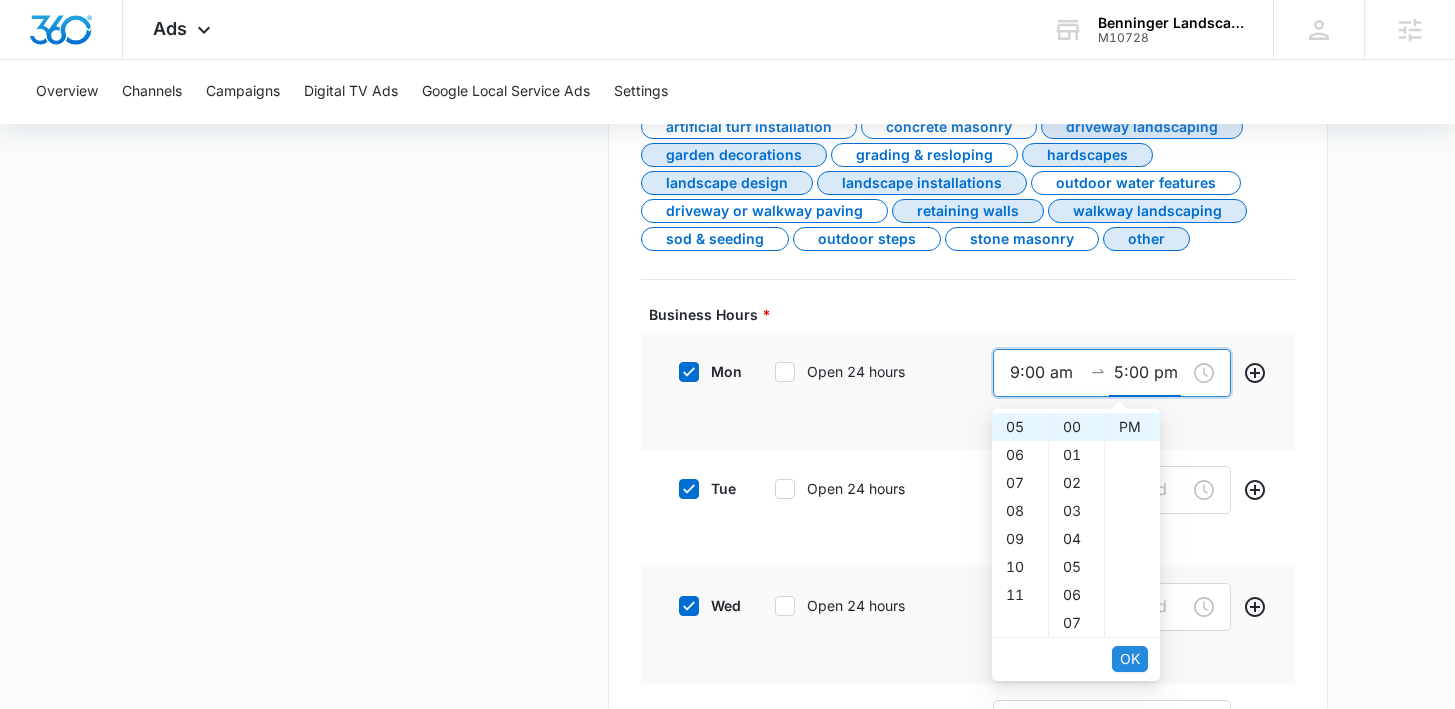 click on "OK" at bounding box center (1130, 659) 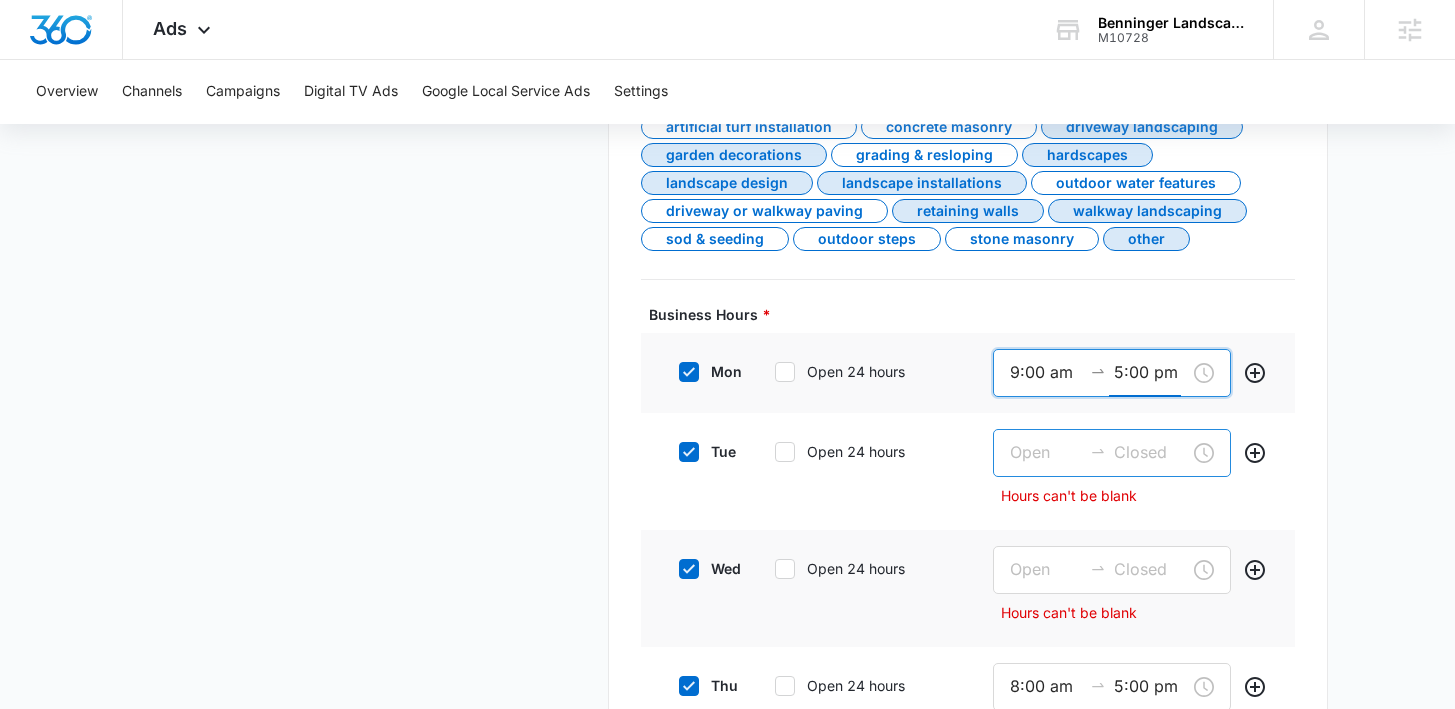 click at bounding box center (1046, 452) 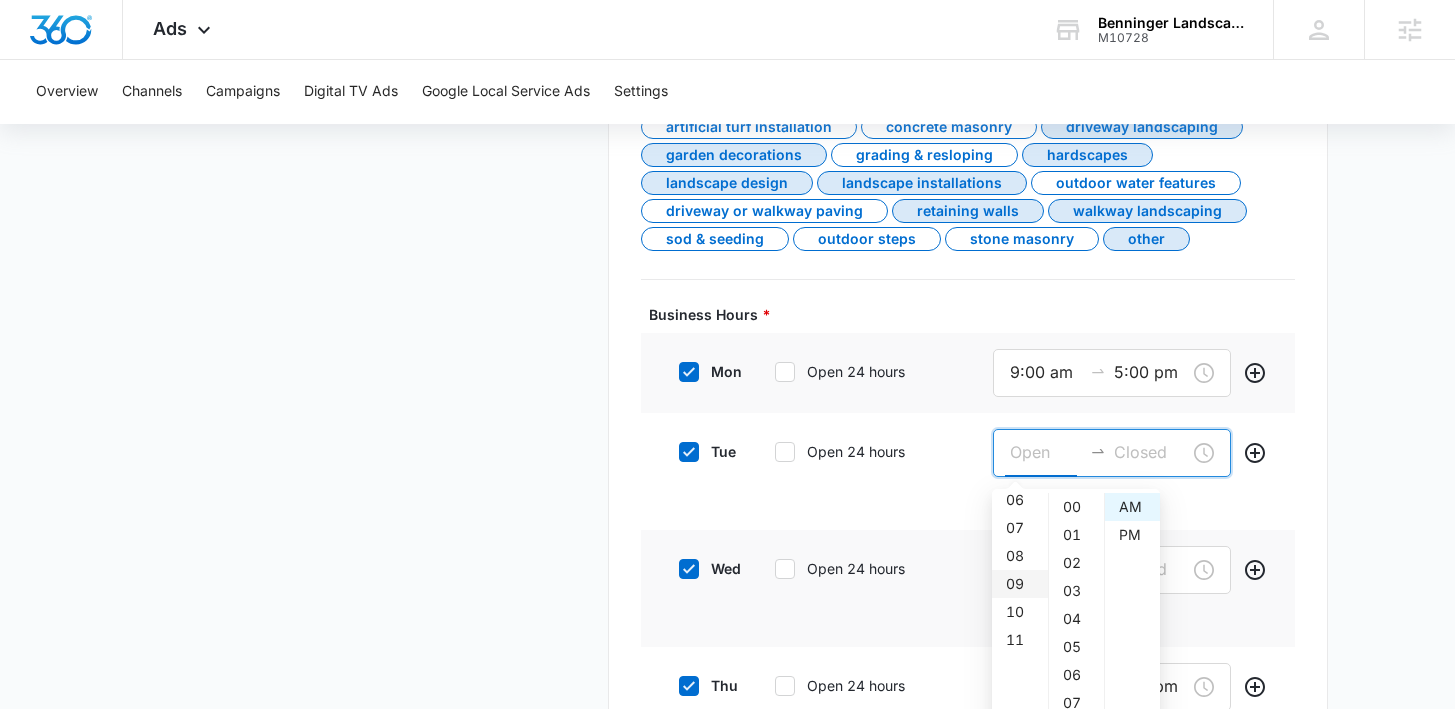 click on "09" at bounding box center [1020, 584] 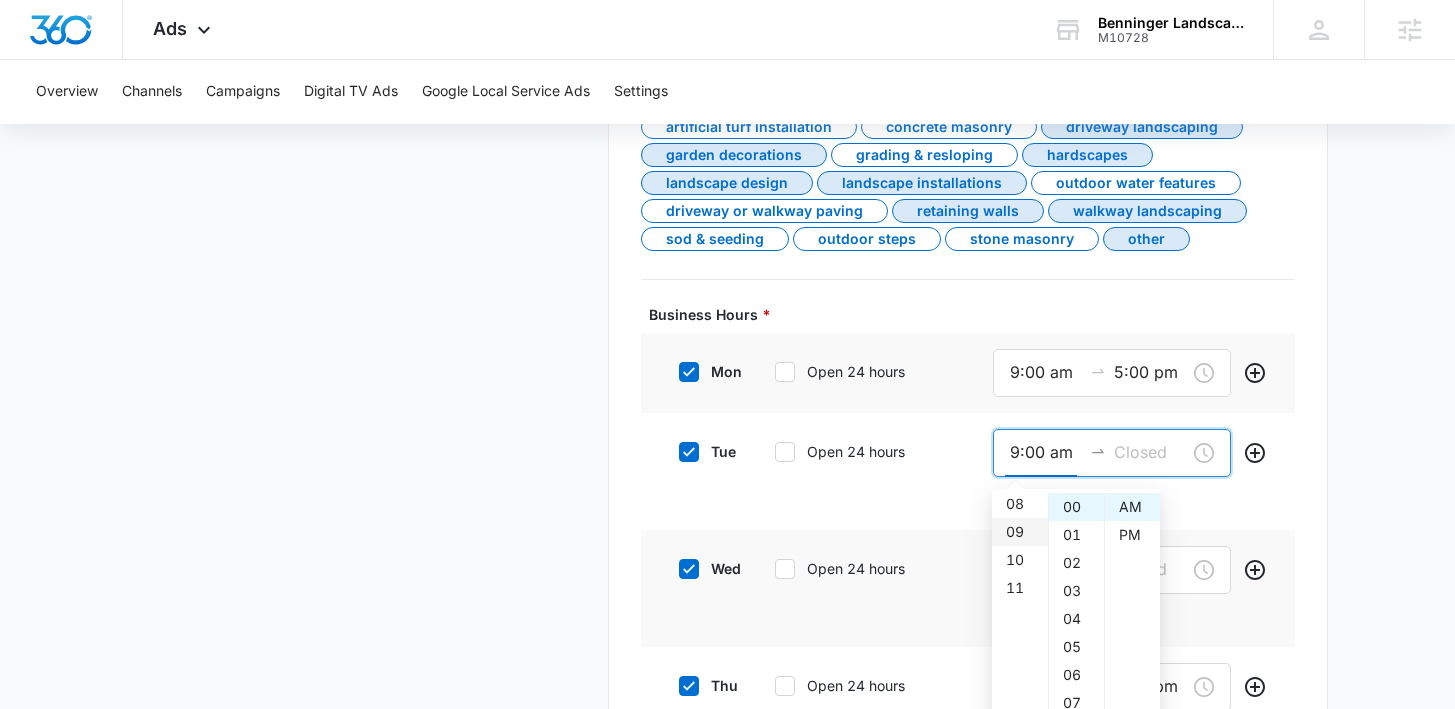 scroll, scrollTop: 252, scrollLeft: 0, axis: vertical 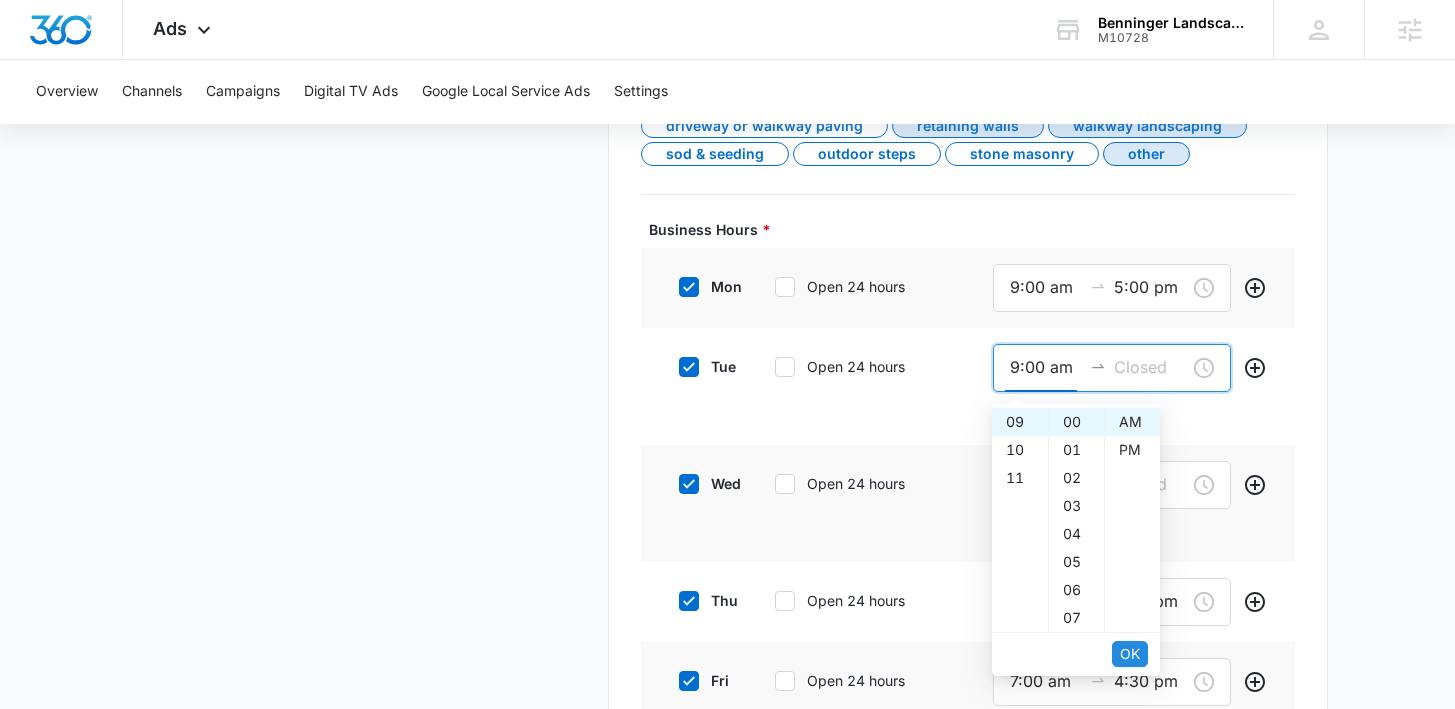 click on "OK" at bounding box center (1130, 654) 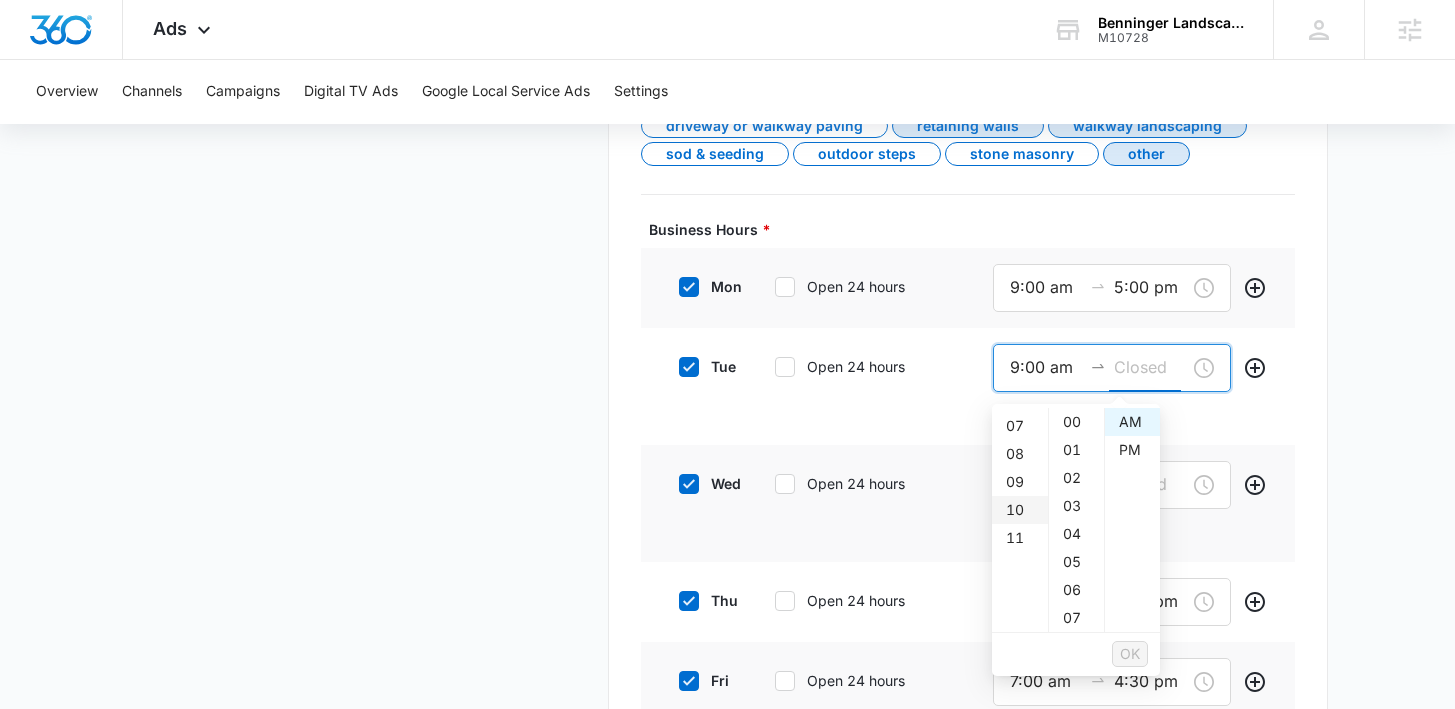scroll, scrollTop: 140, scrollLeft: 0, axis: vertical 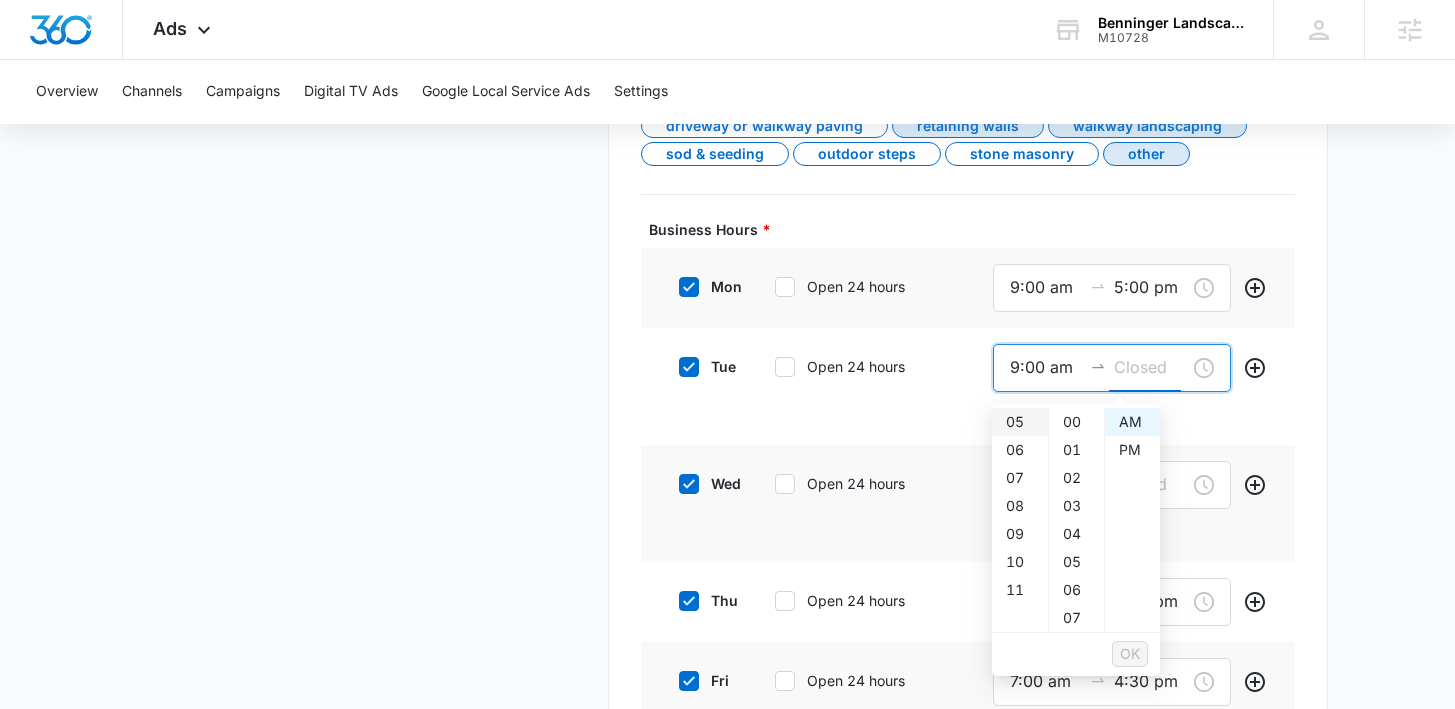click on "05" at bounding box center [1020, 422] 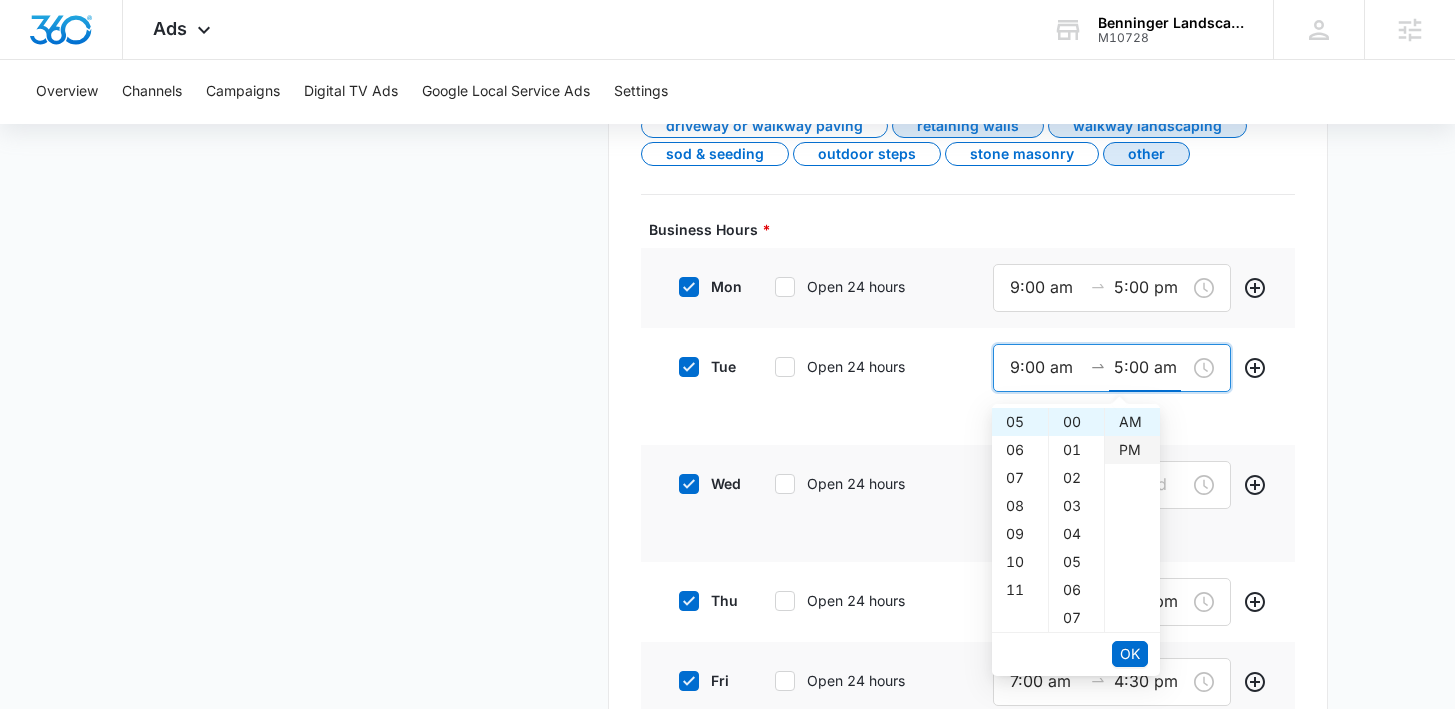 click on "PM" at bounding box center [1132, 450] 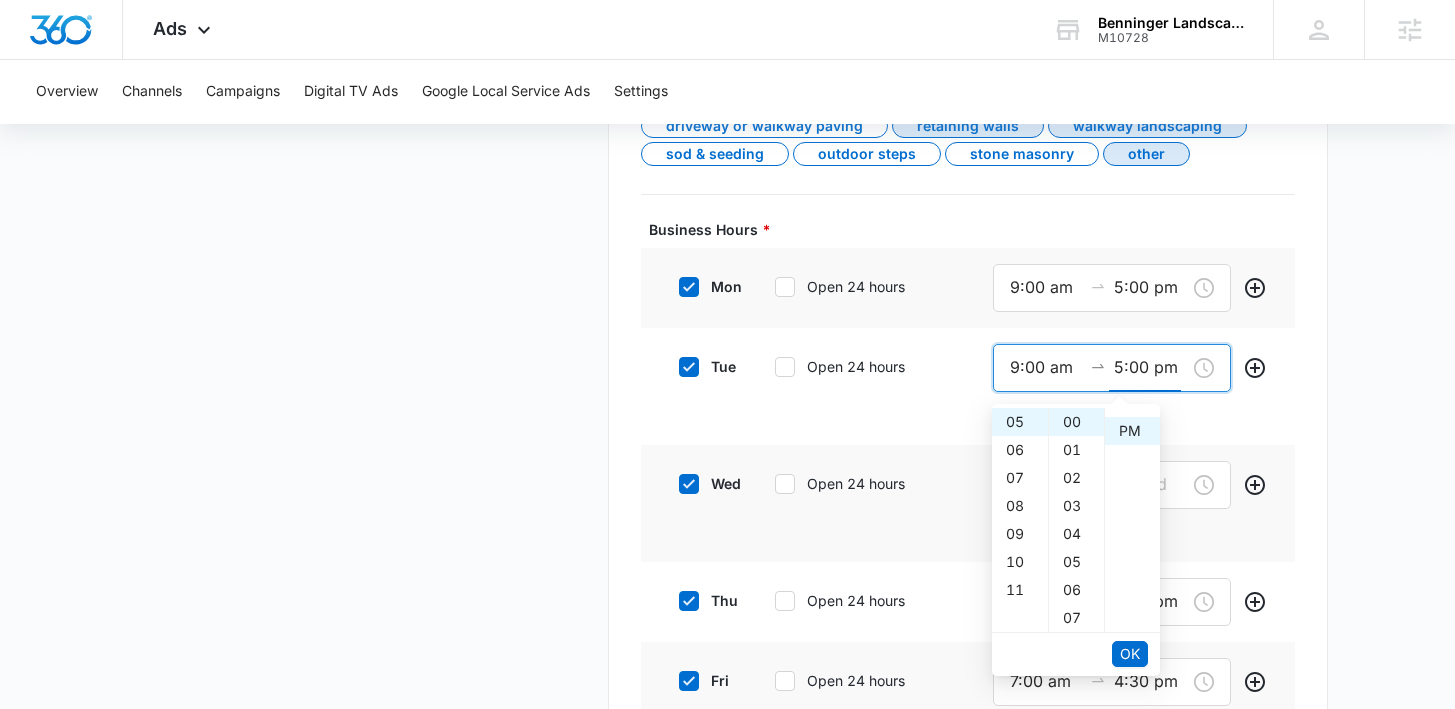scroll, scrollTop: 28, scrollLeft: 0, axis: vertical 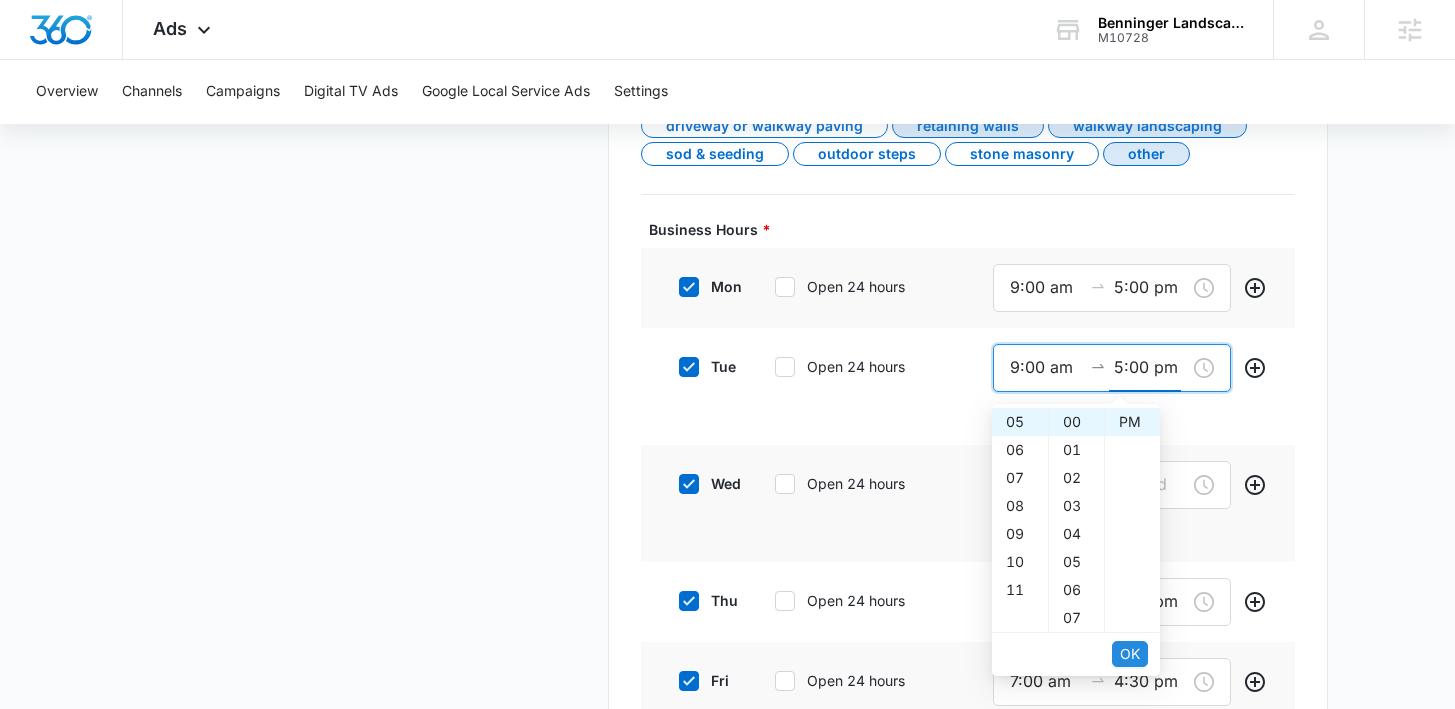 click on "OK" at bounding box center [1130, 654] 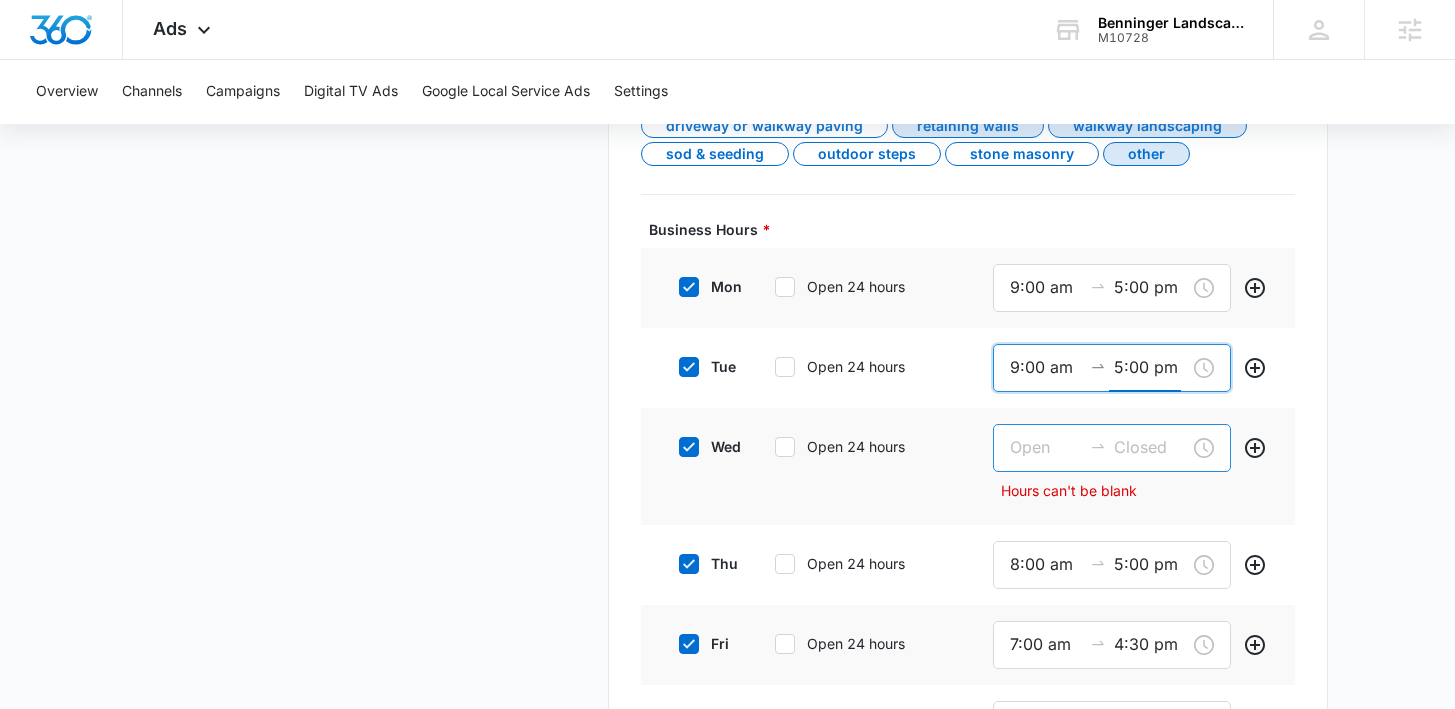 click at bounding box center (1046, 447) 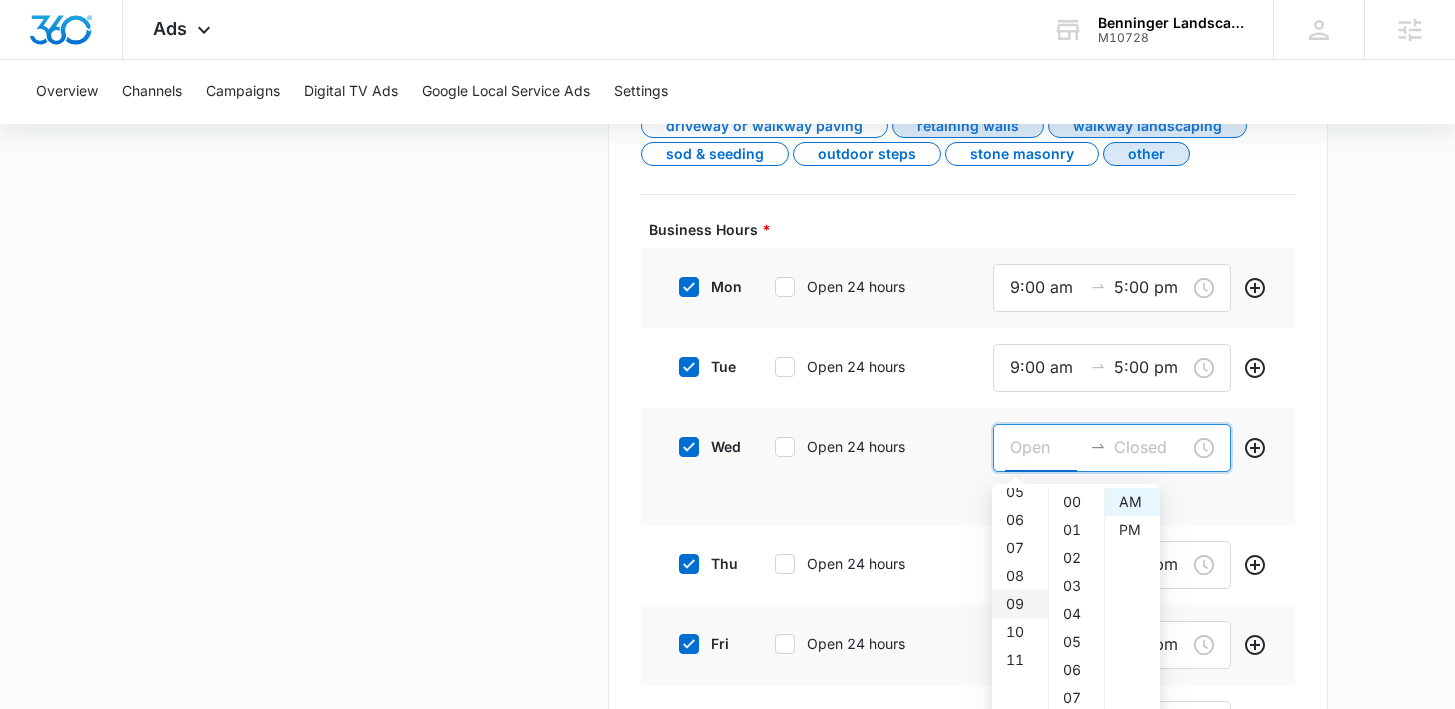 click on "09" at bounding box center (1020, 604) 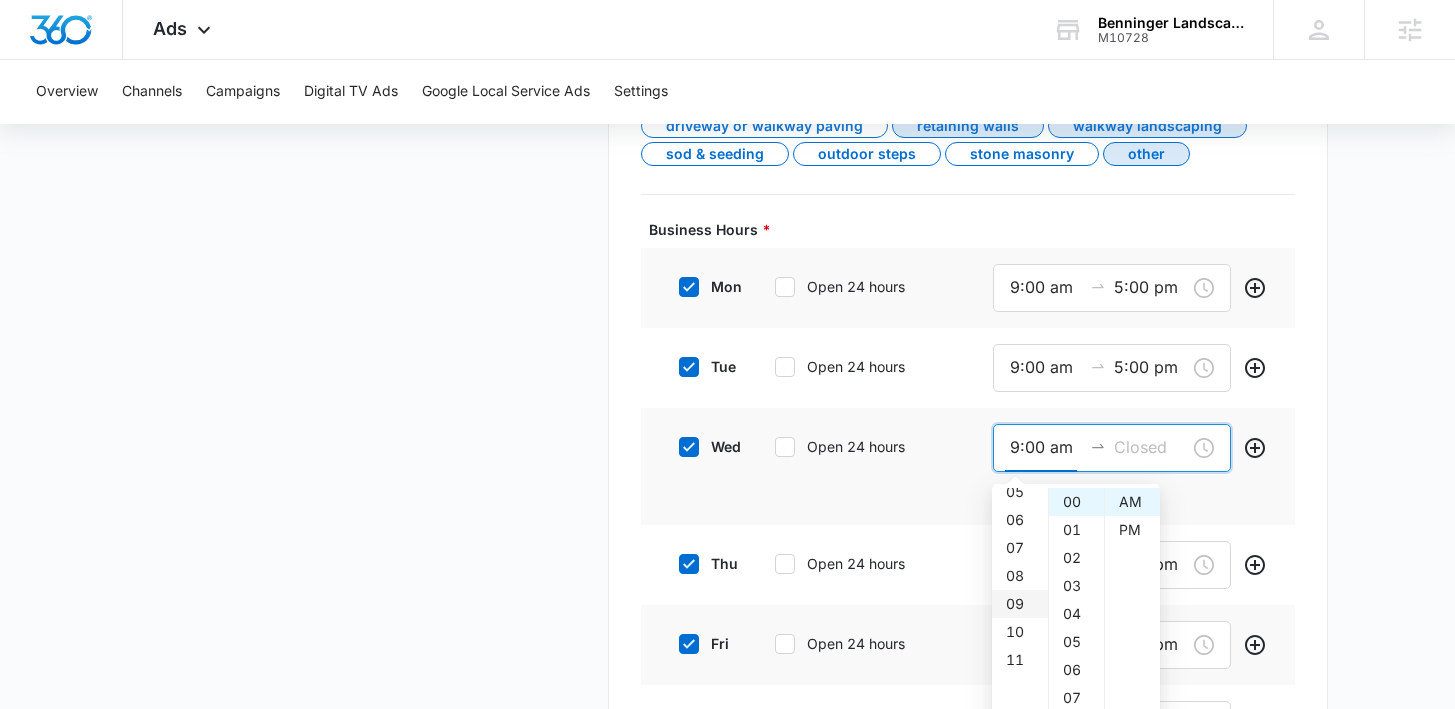 scroll, scrollTop: 252, scrollLeft: 0, axis: vertical 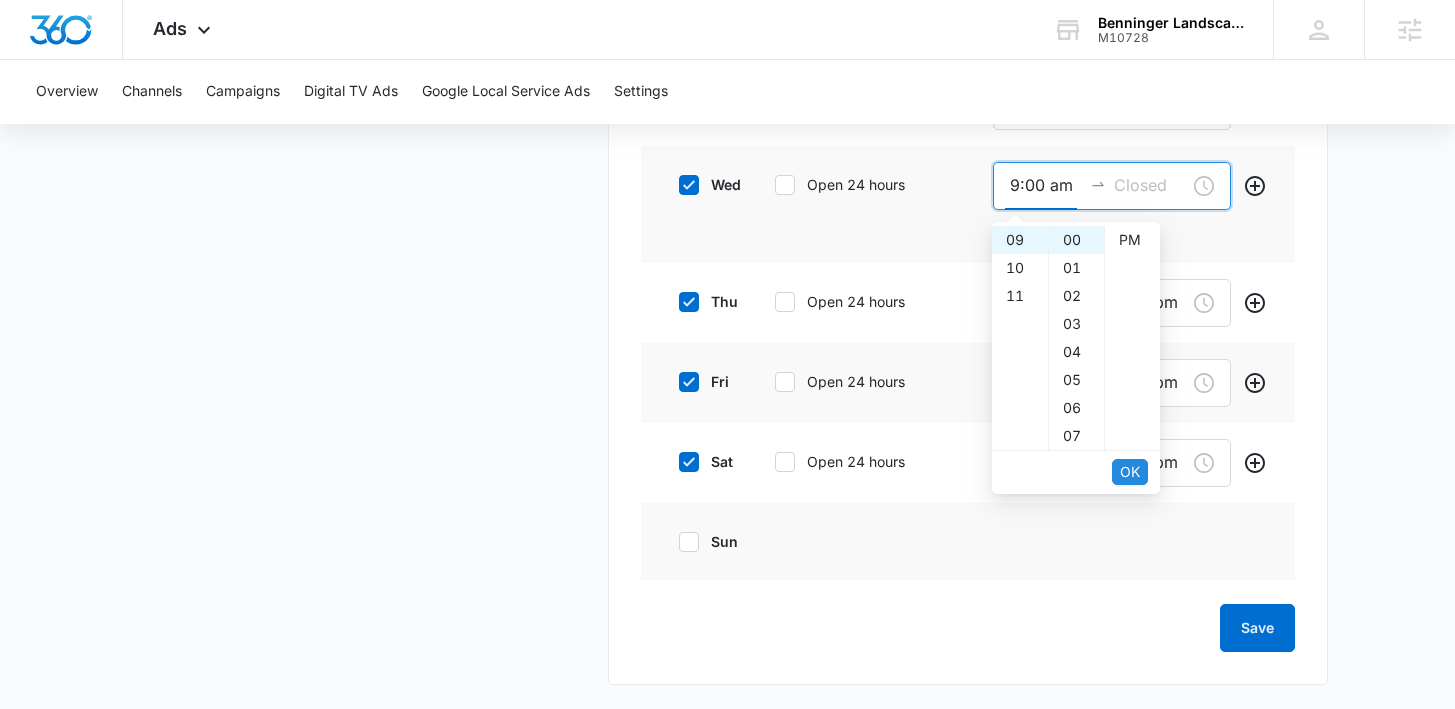 click on "OK" at bounding box center [1130, 472] 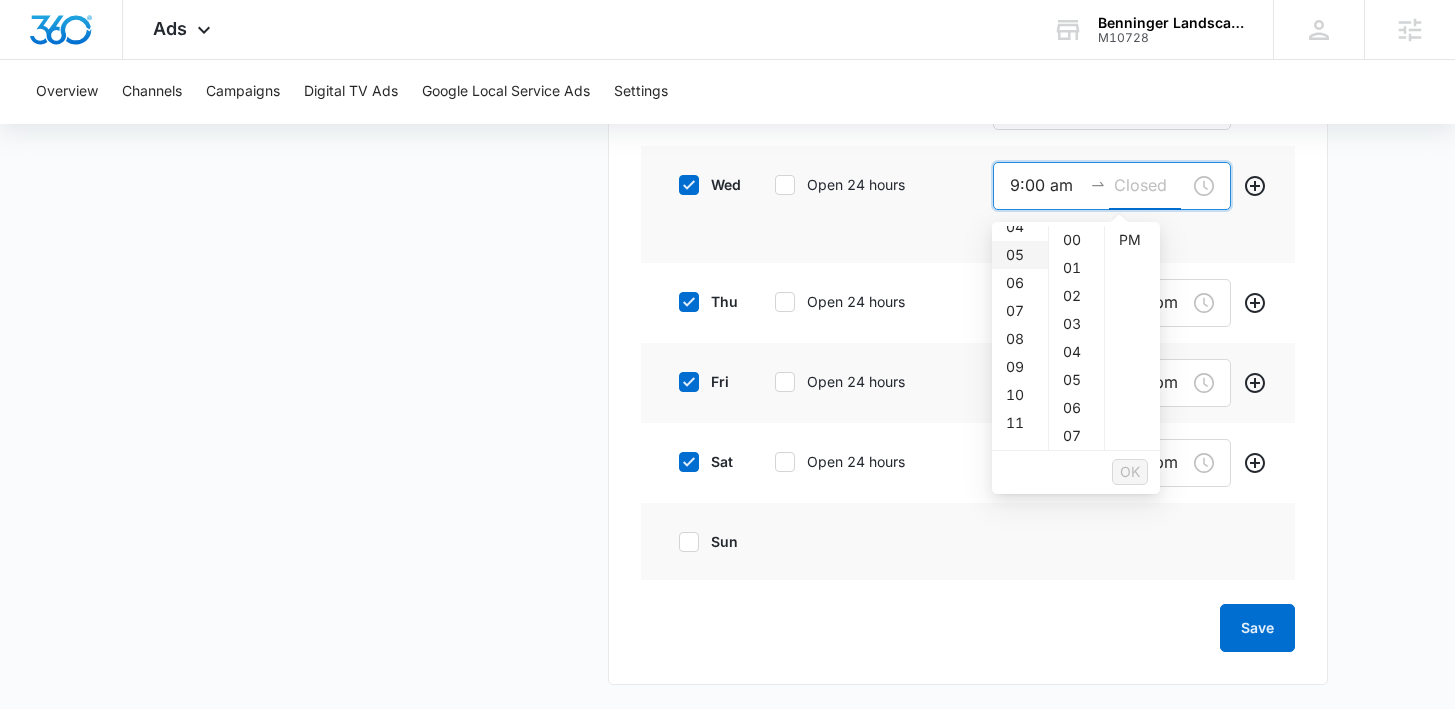 click on "05" at bounding box center (1020, 255) 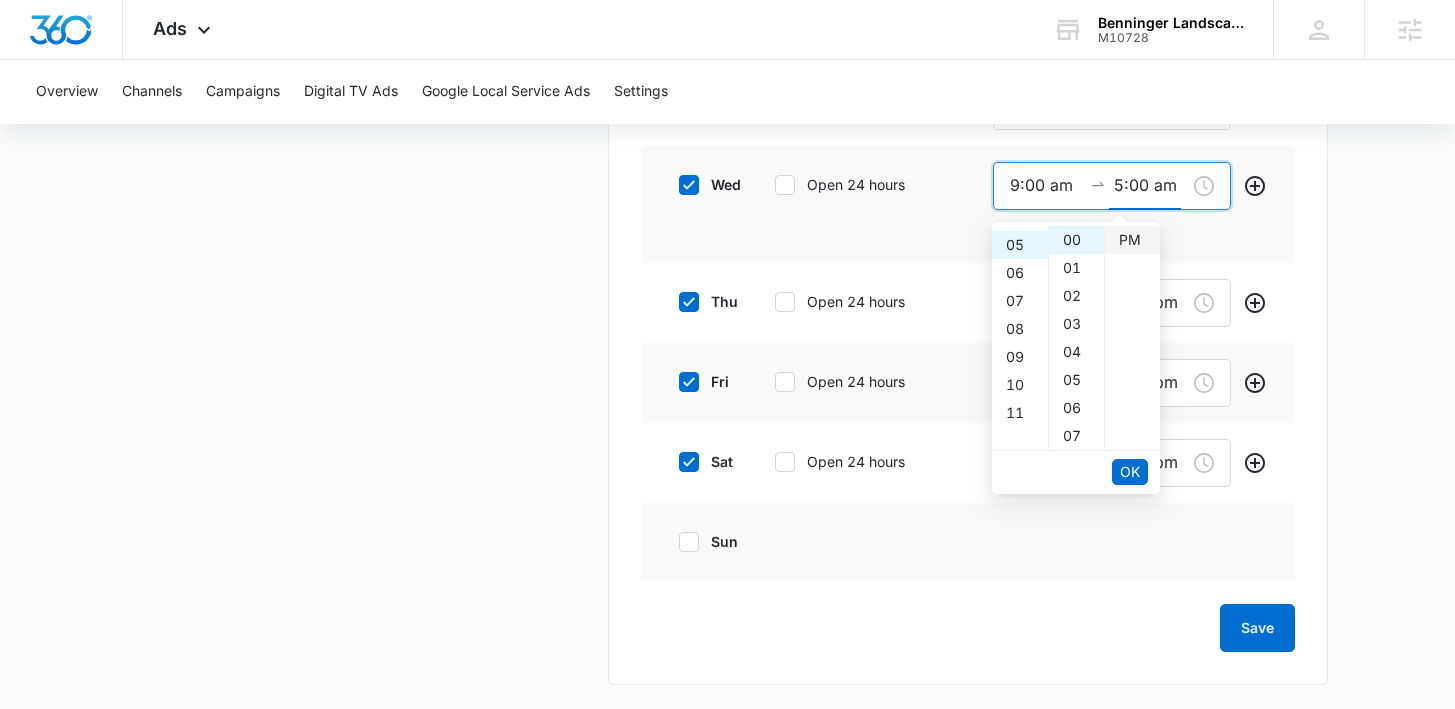 scroll, scrollTop: 140, scrollLeft: 0, axis: vertical 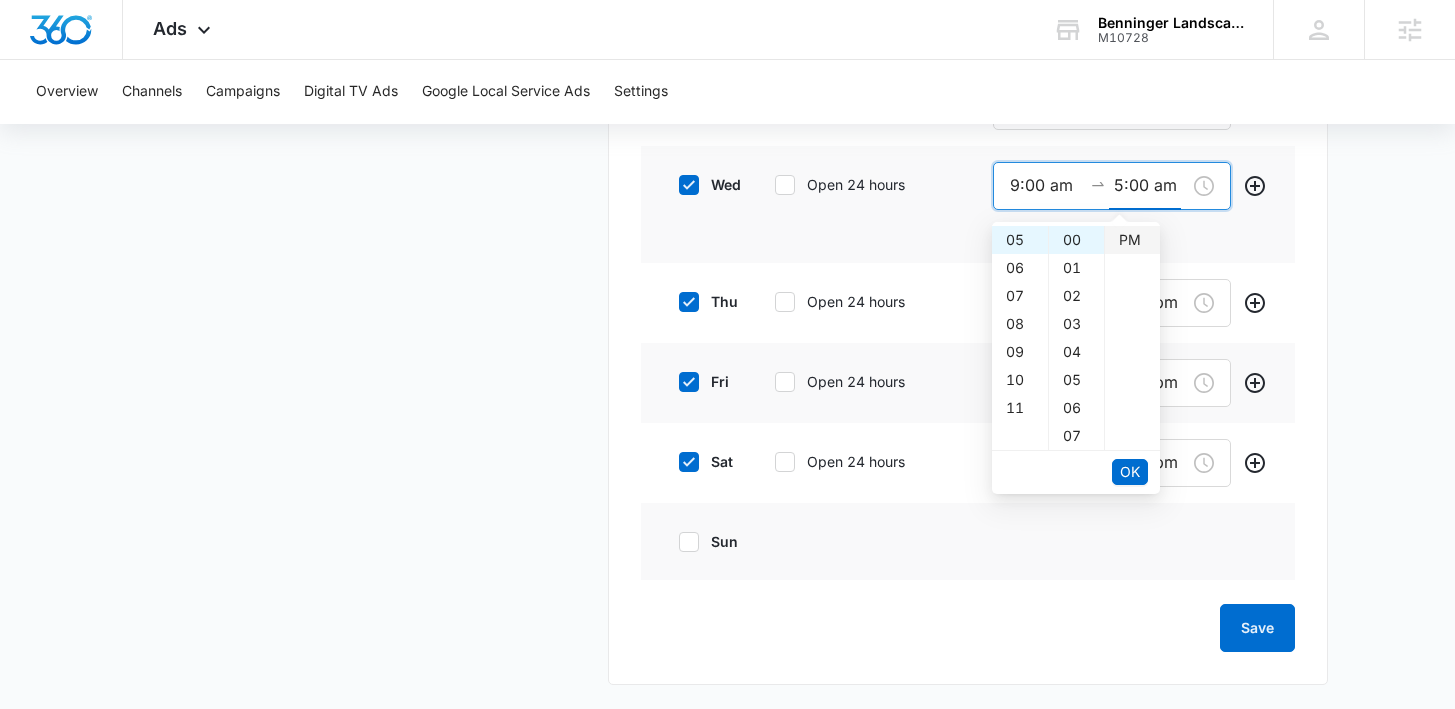 click on "PM" at bounding box center [1132, 240] 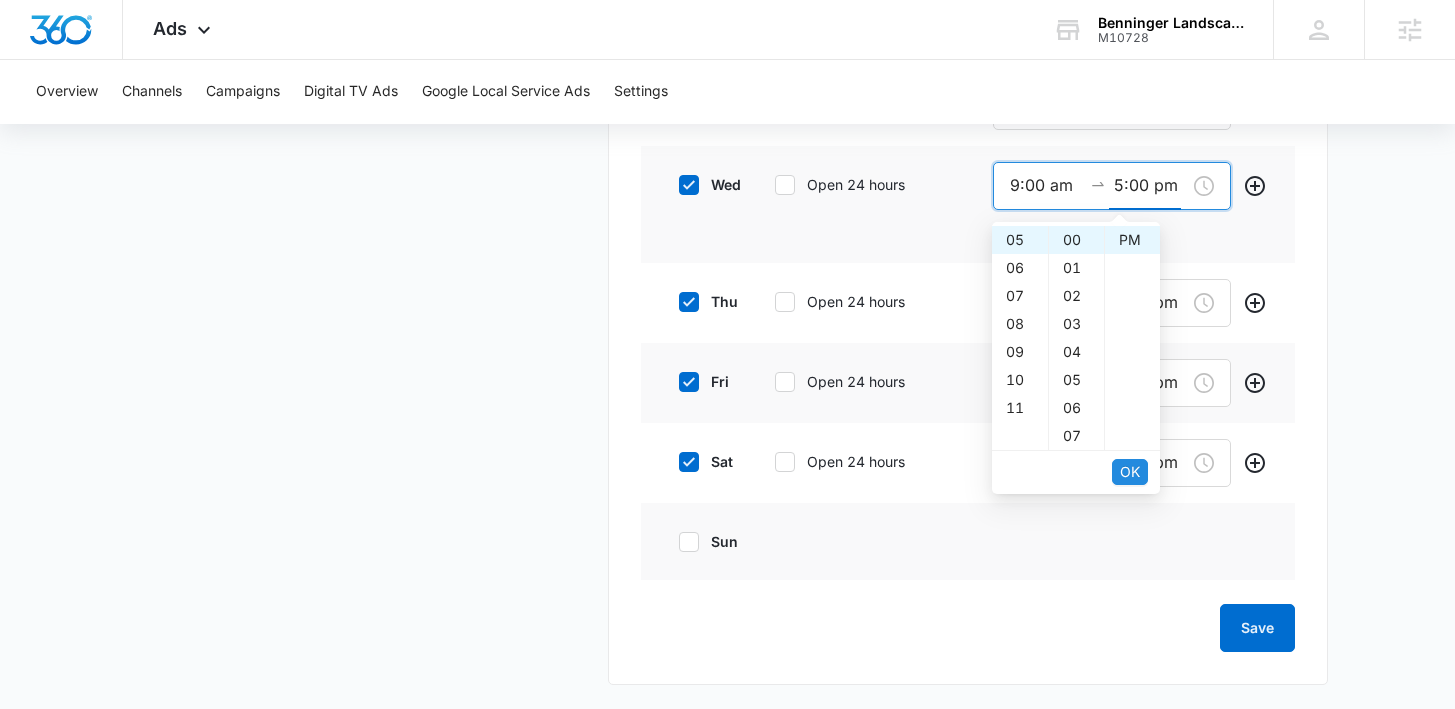 click on "OK" at bounding box center [1130, 472] 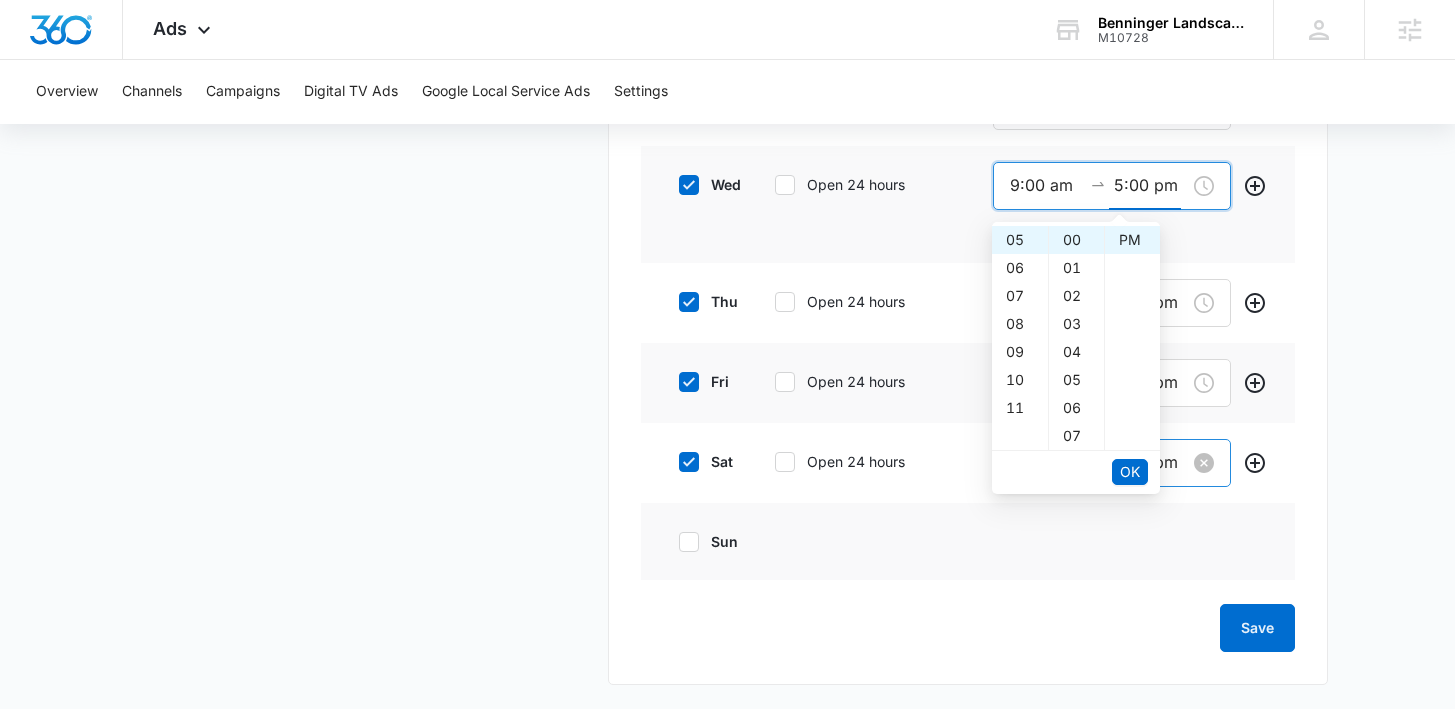 scroll, scrollTop: 1423, scrollLeft: 0, axis: vertical 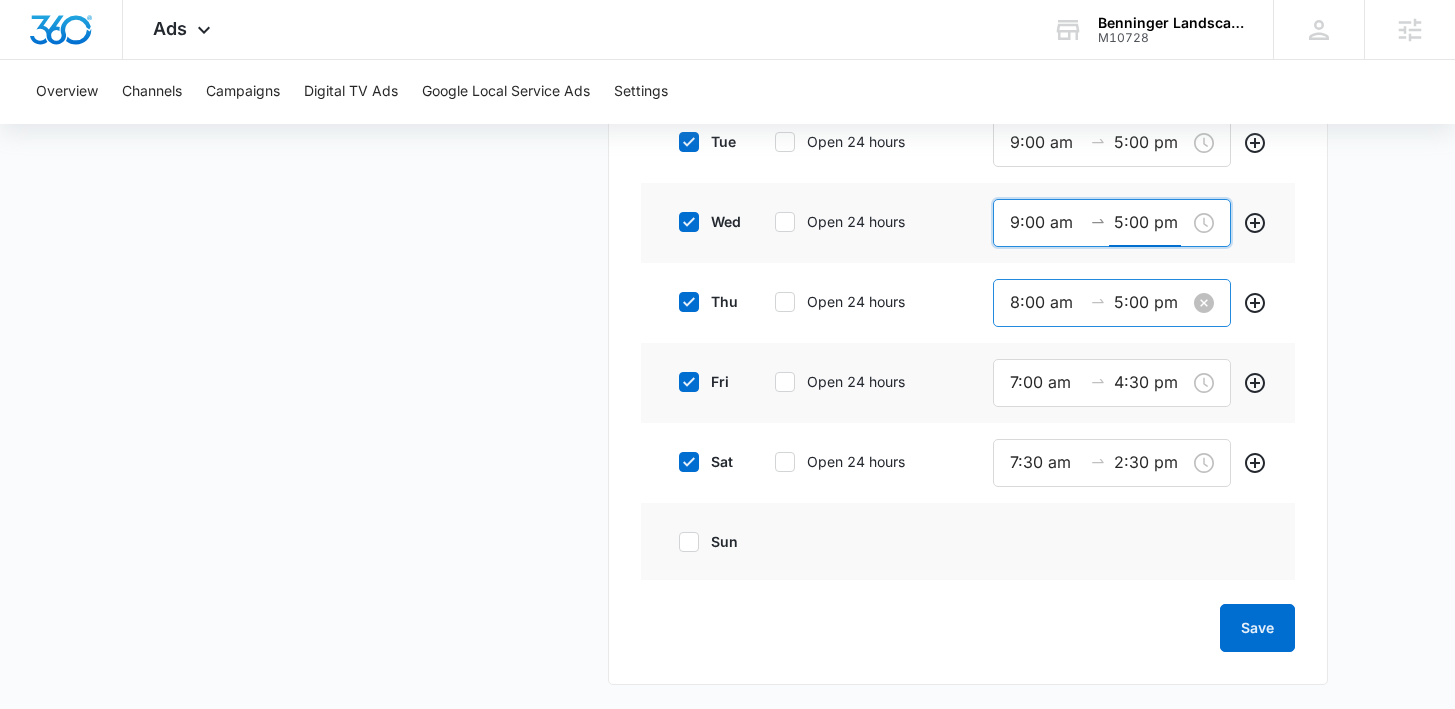 click on "8:00 am" at bounding box center (1046, 302) 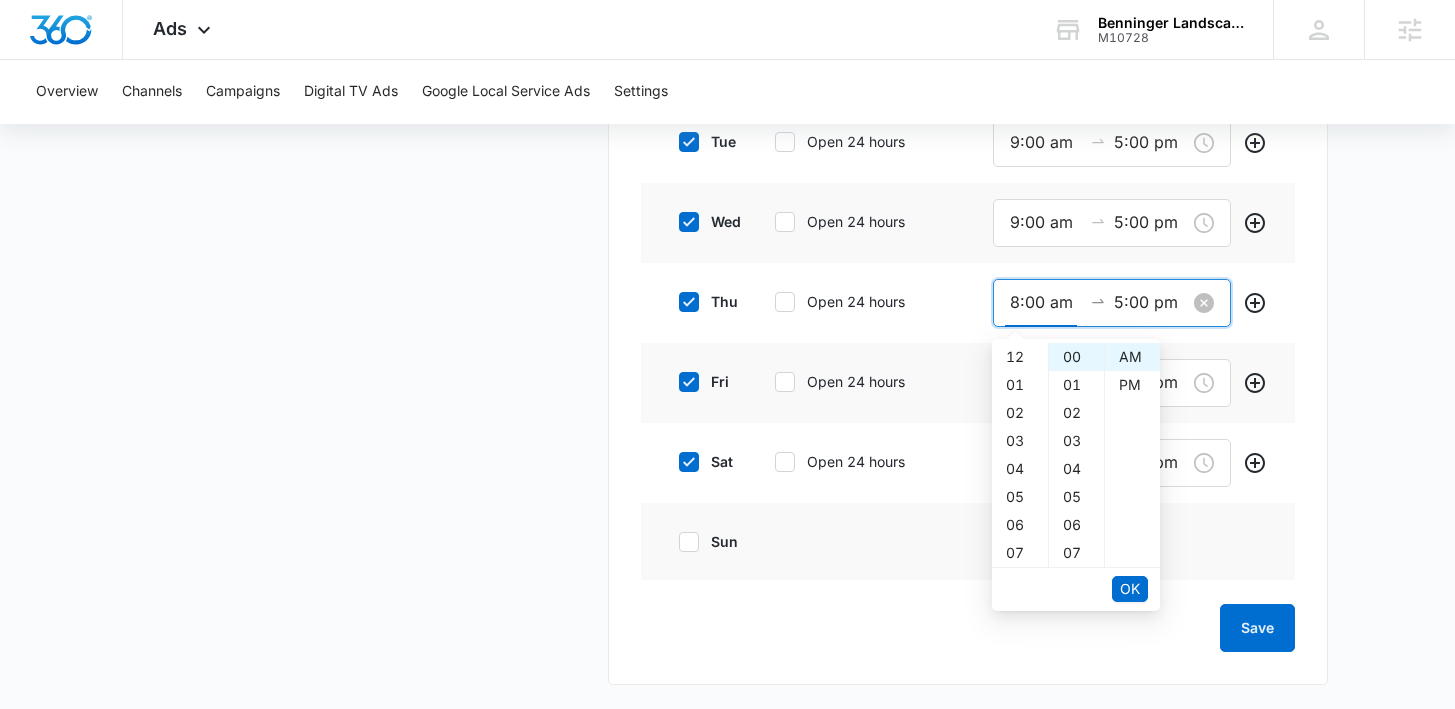 scroll, scrollTop: 224, scrollLeft: 0, axis: vertical 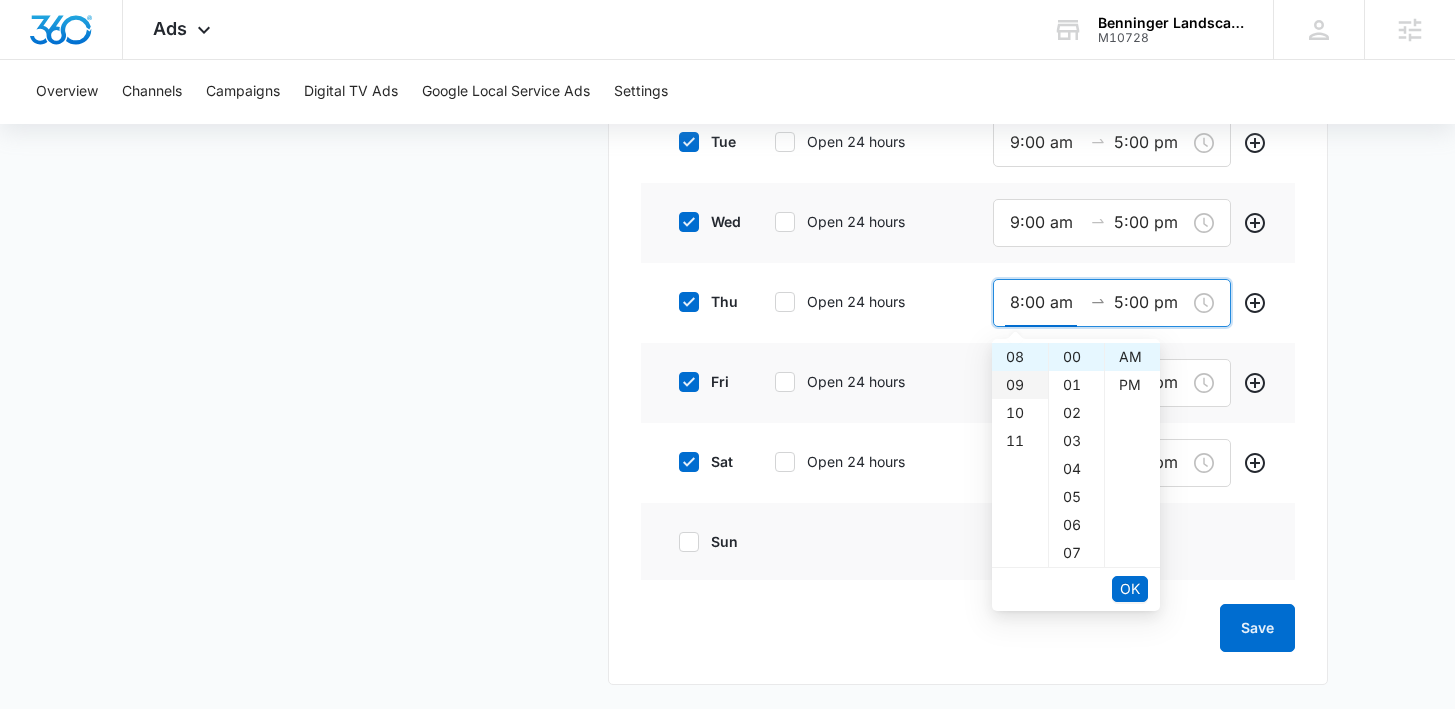 click on "09" at bounding box center (1020, 385) 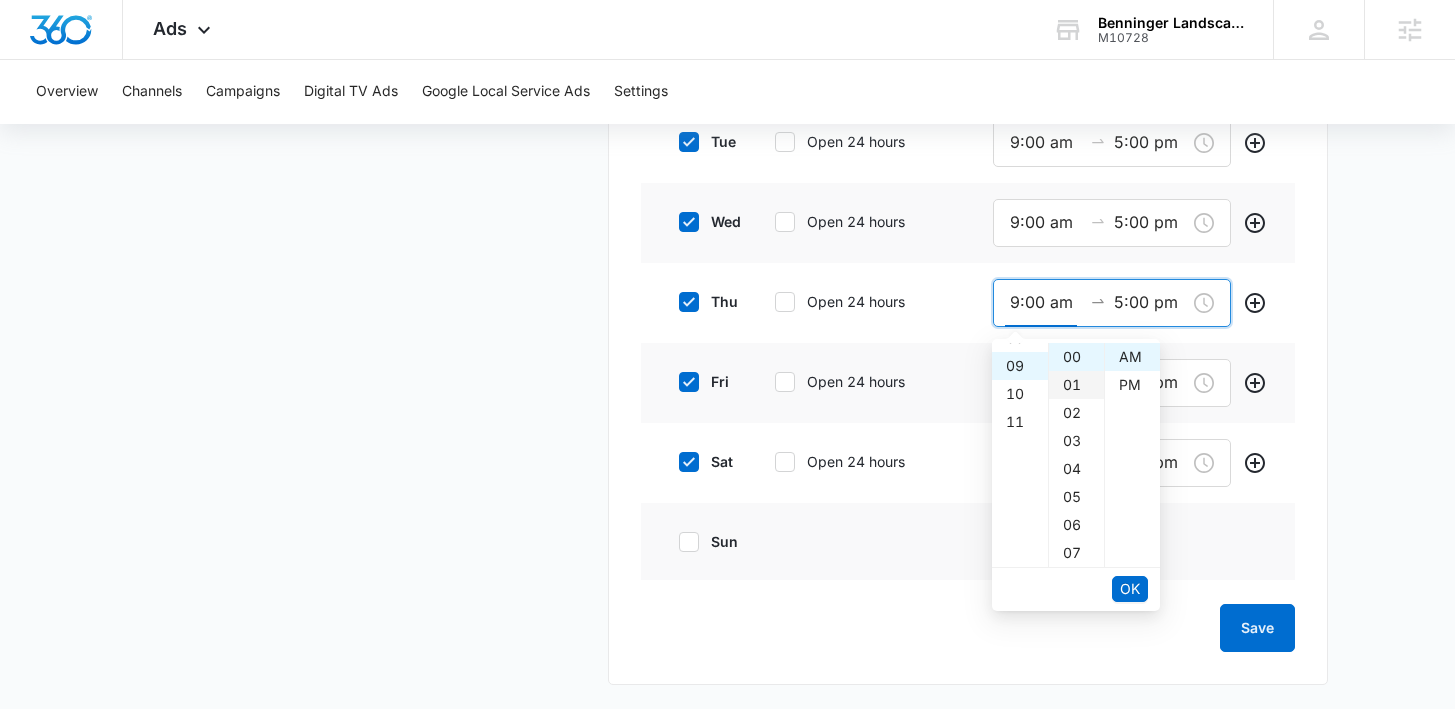 scroll, scrollTop: 252, scrollLeft: 0, axis: vertical 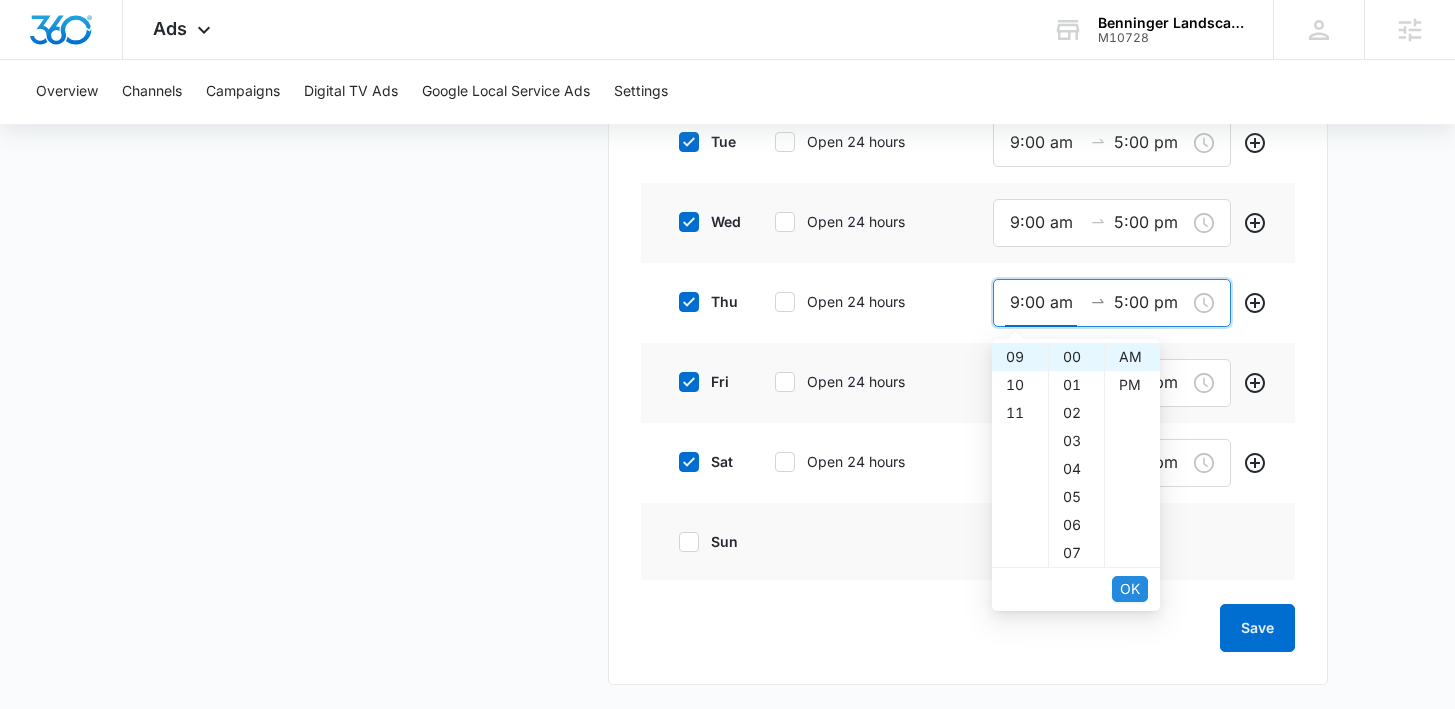 click on "OK" at bounding box center [1130, 589] 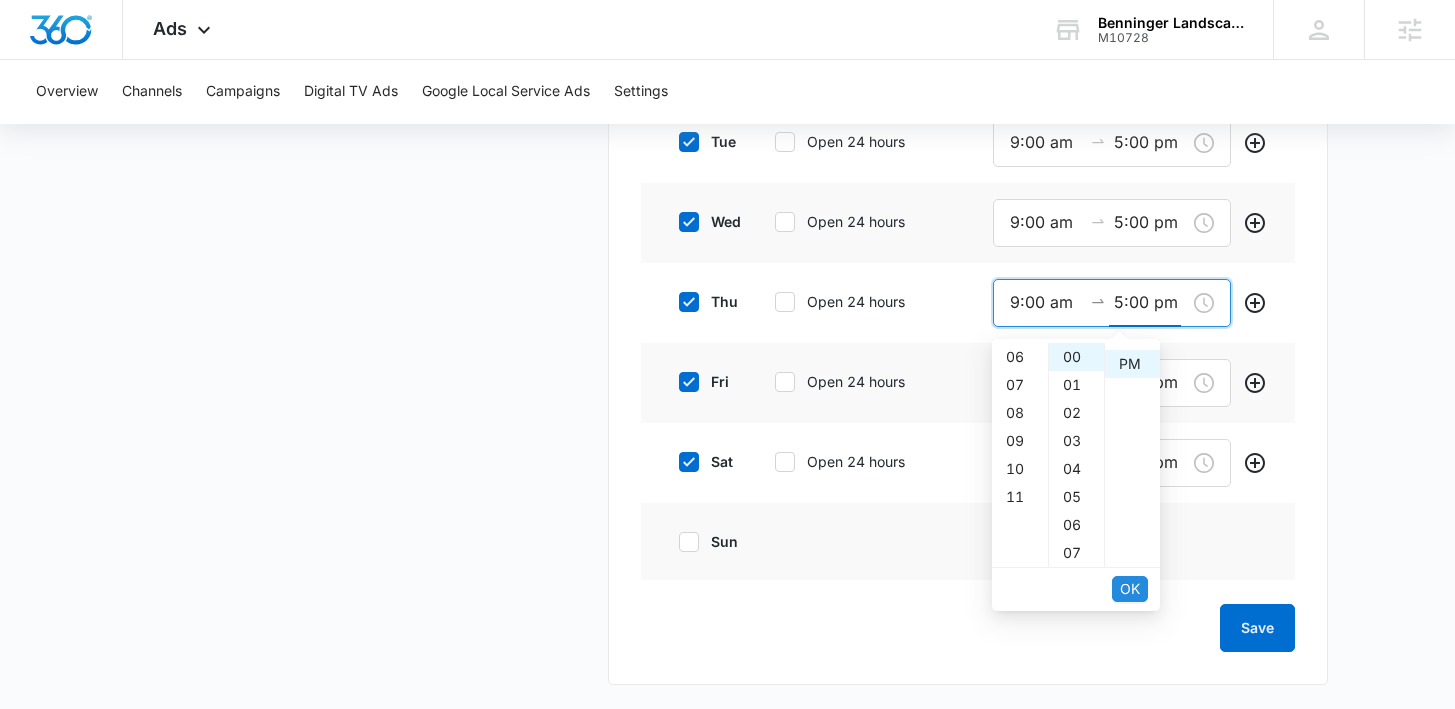 scroll, scrollTop: 140, scrollLeft: 0, axis: vertical 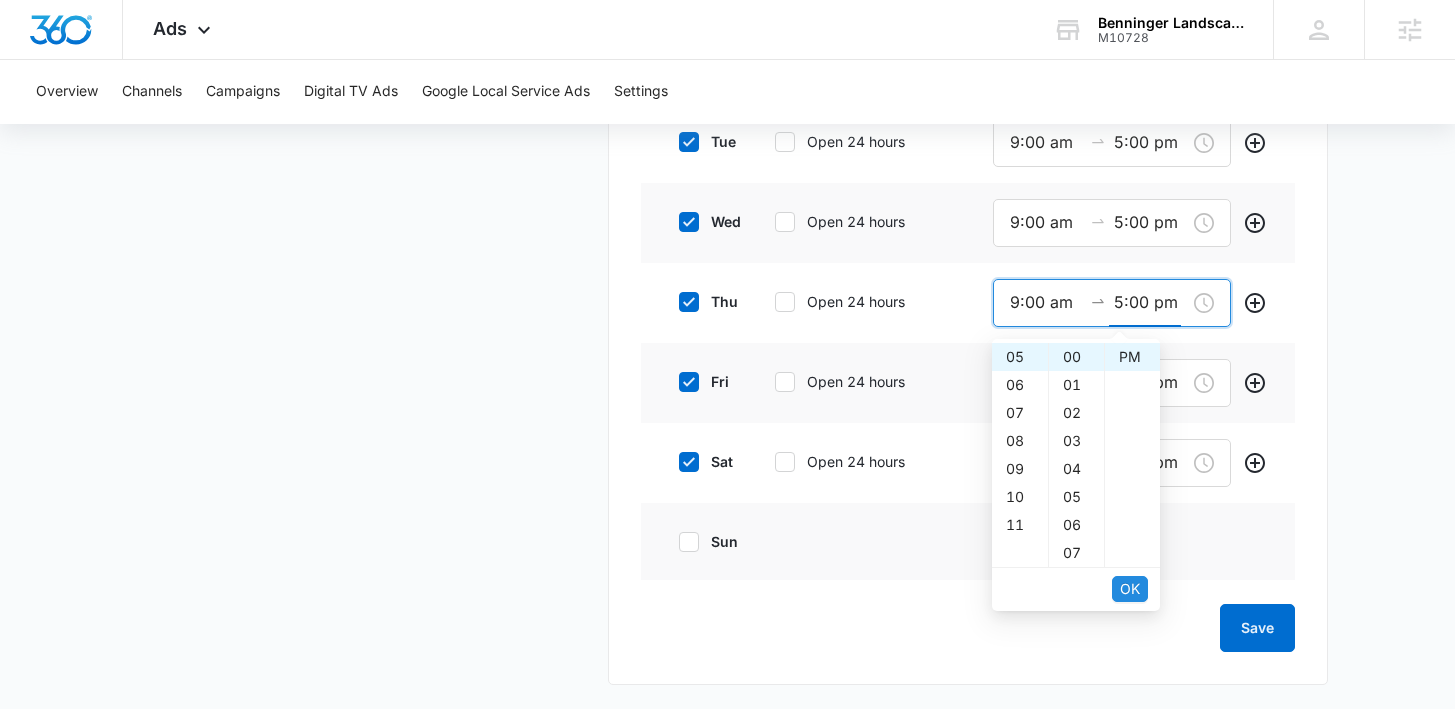 click on "OK" at bounding box center [1130, 589] 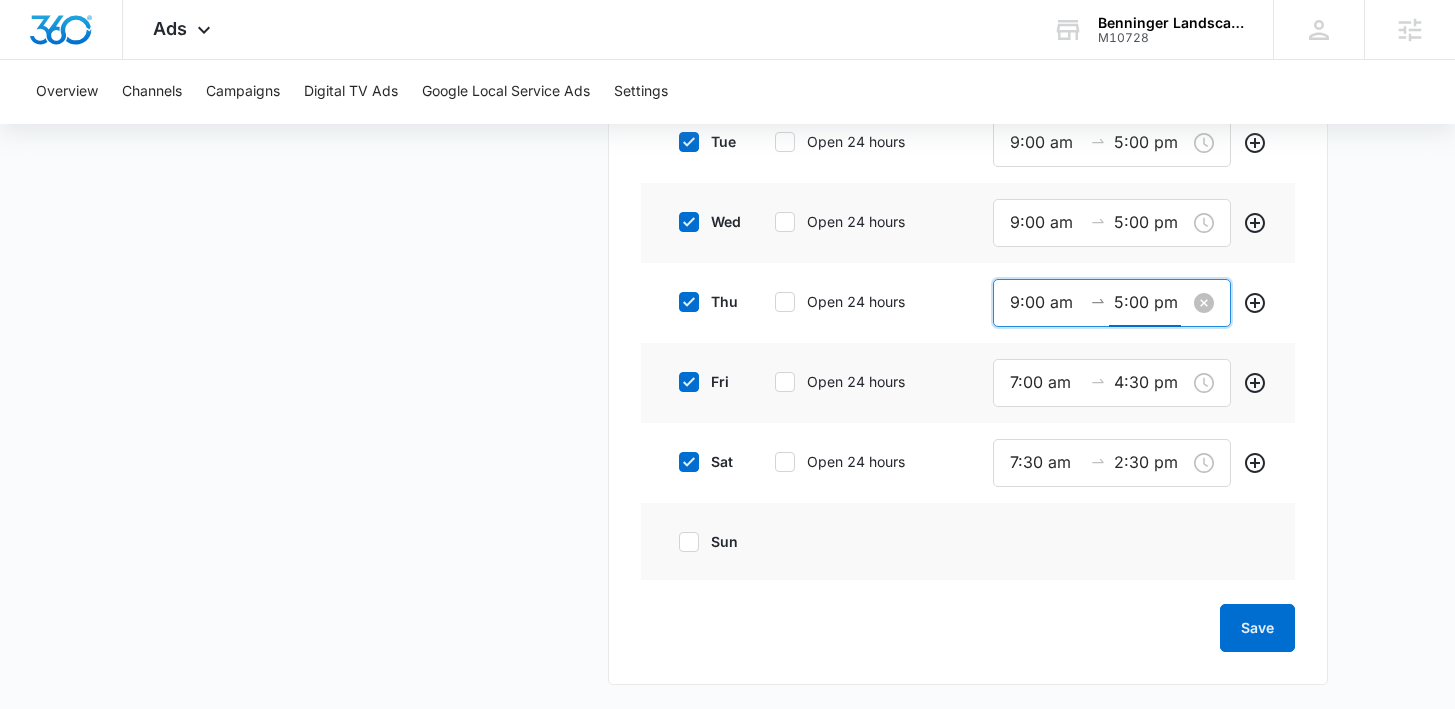 click on "9:00 am" at bounding box center [1046, 302] 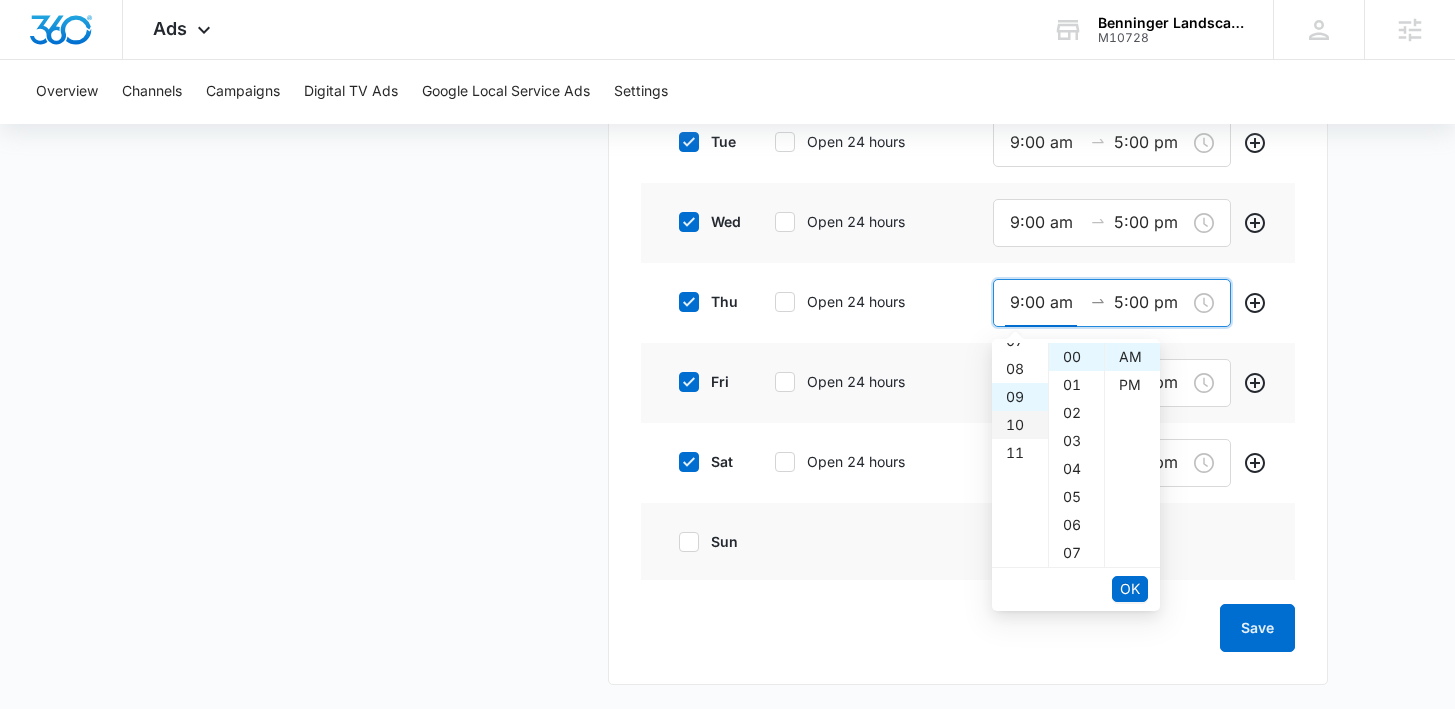 click on "08" at bounding box center [1020, 369] 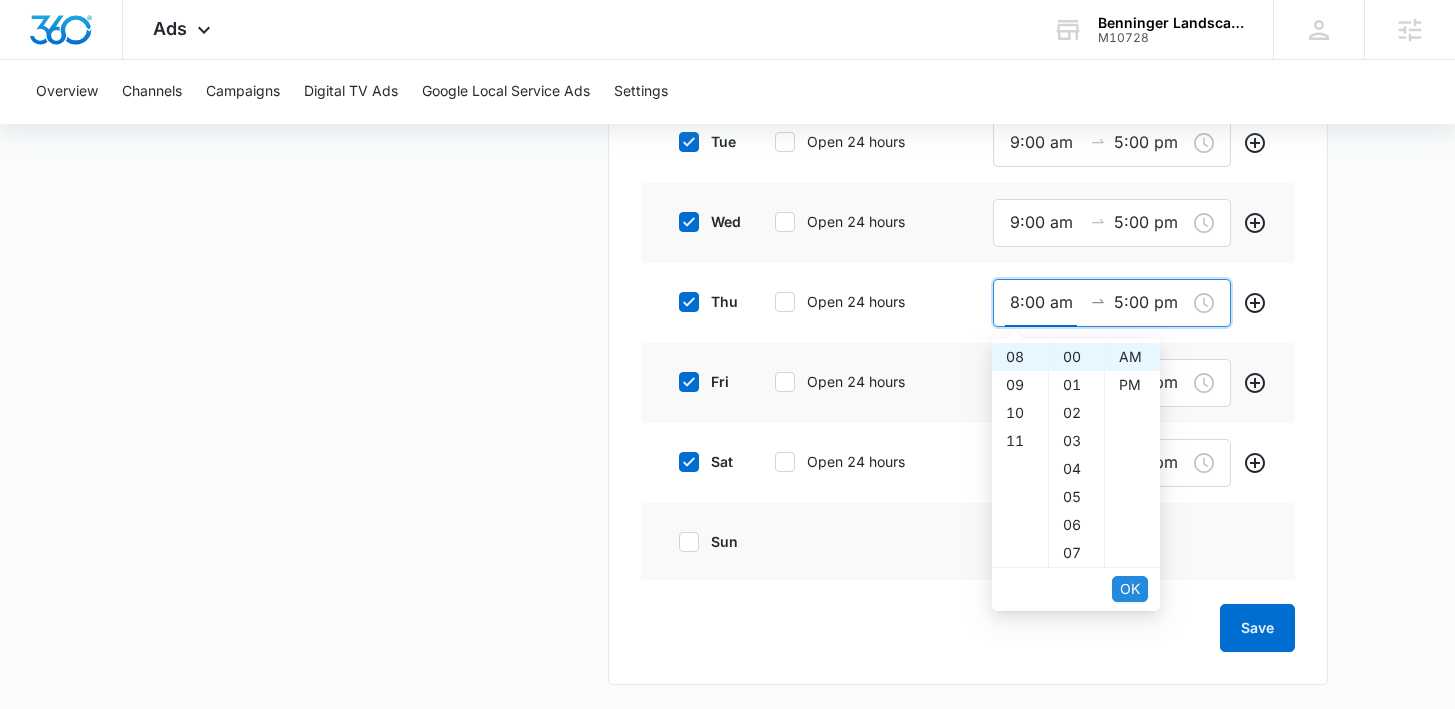 click on "OK" at bounding box center [1130, 589] 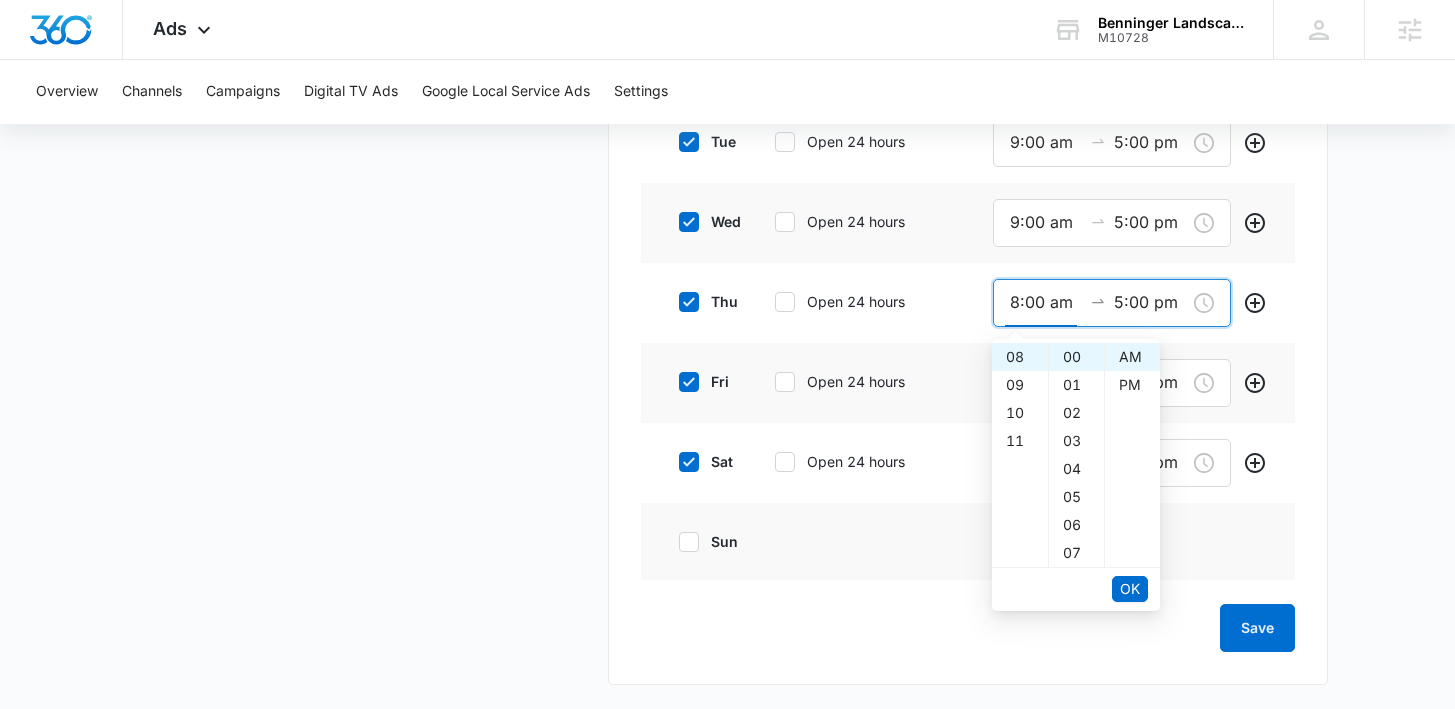 scroll, scrollTop: 161, scrollLeft: 0, axis: vertical 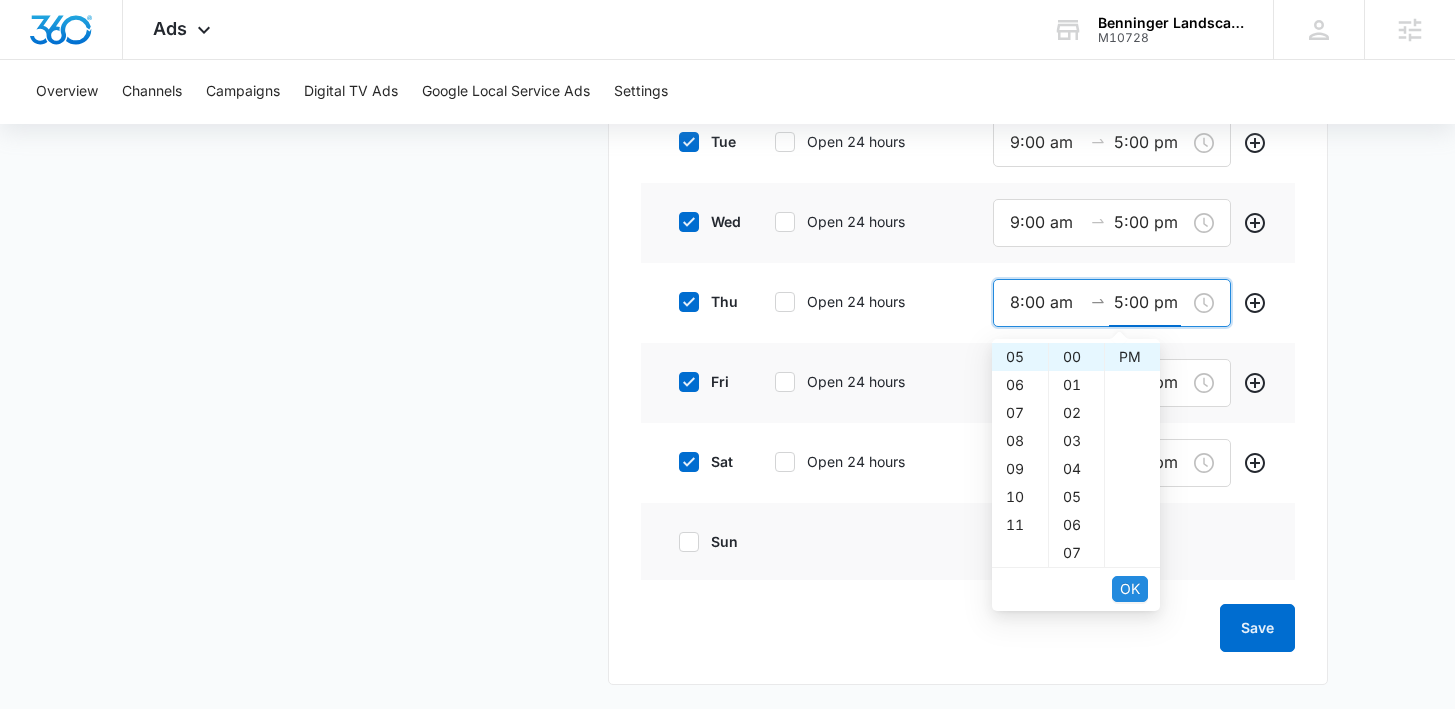 click on "OK" at bounding box center (1130, 589) 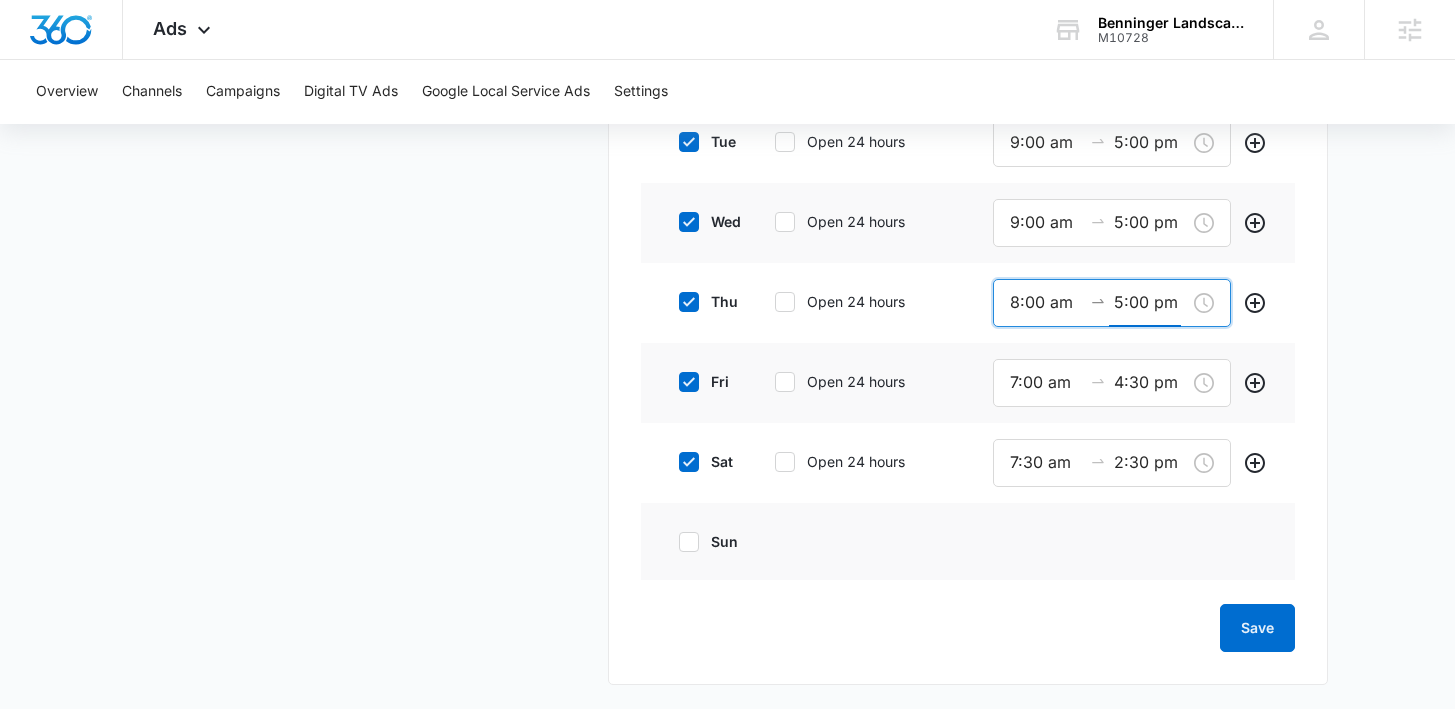scroll, scrollTop: 1383, scrollLeft: 0, axis: vertical 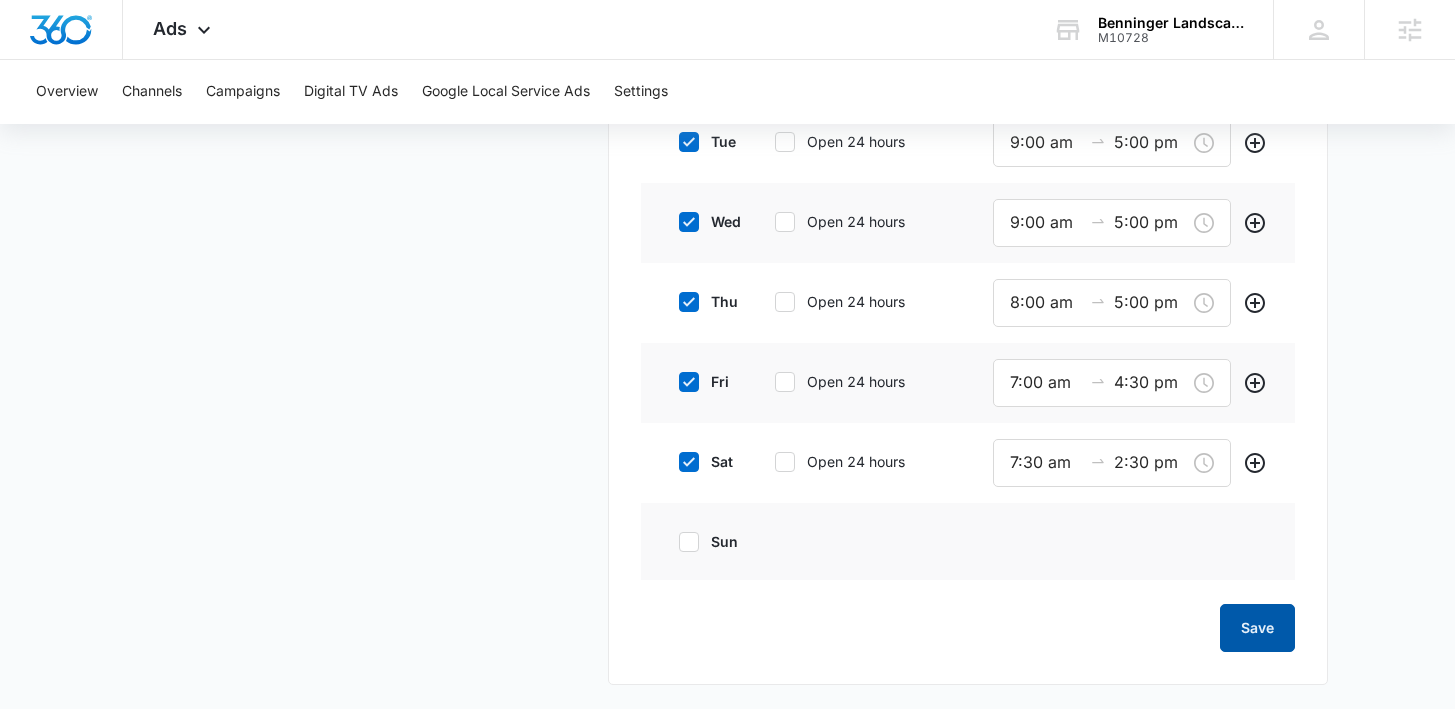click on "Save" at bounding box center [1257, 628] 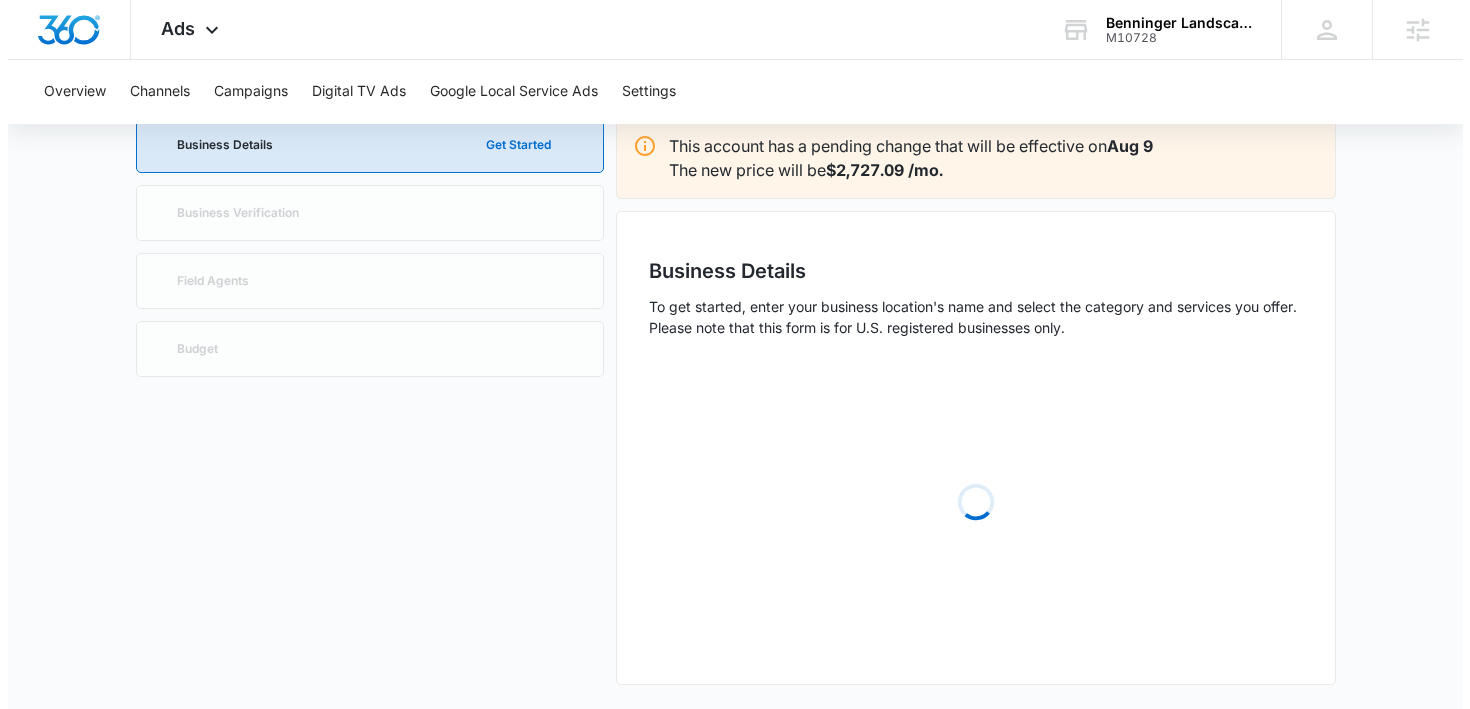 scroll, scrollTop: 0, scrollLeft: 0, axis: both 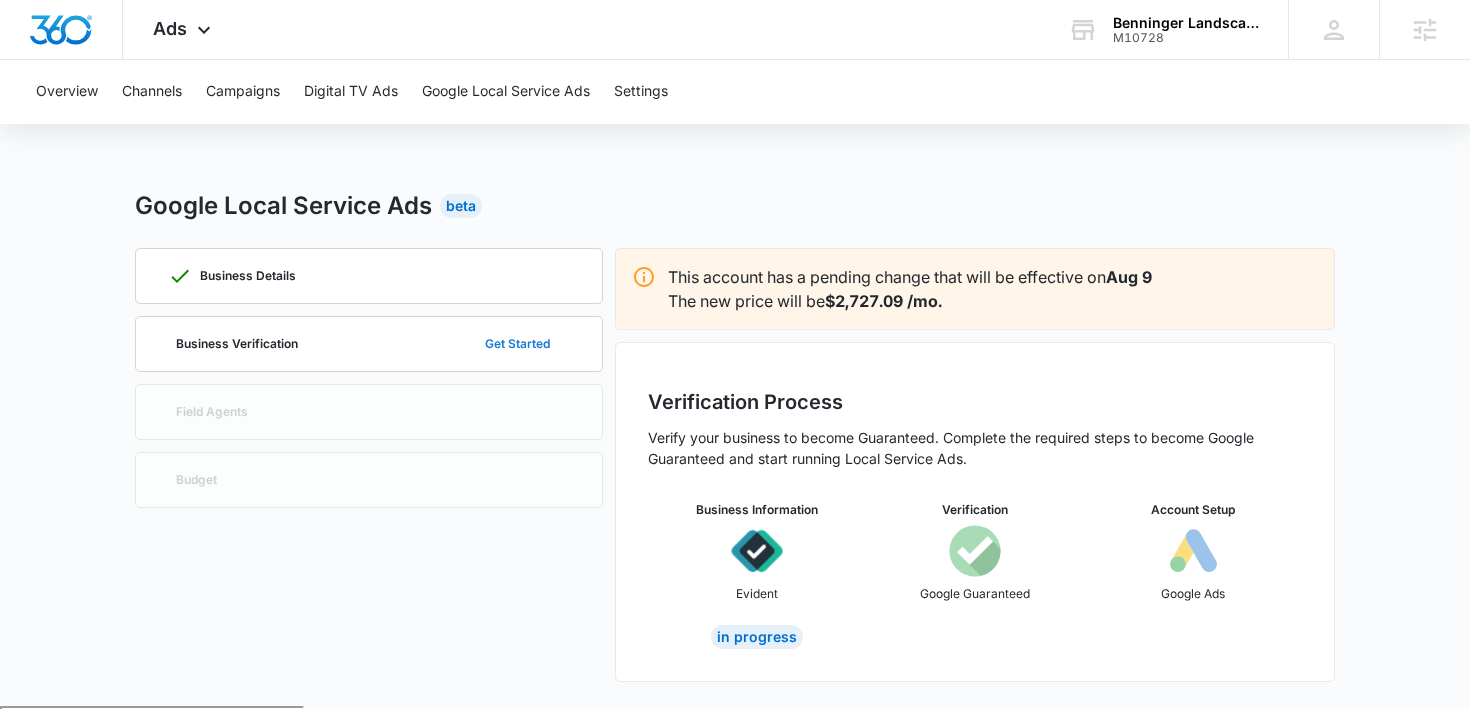 click on "Get Started" at bounding box center (517, 344) 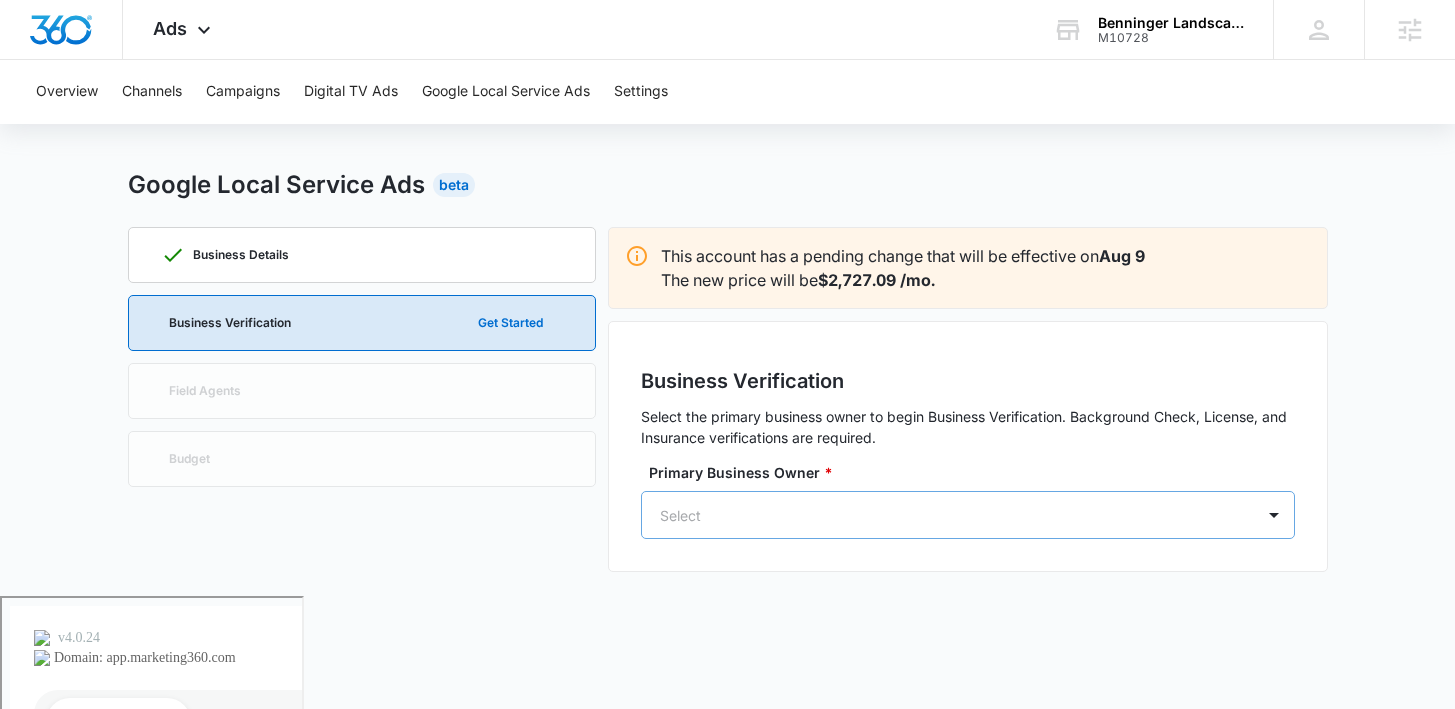 click on "Select" at bounding box center (968, 515) 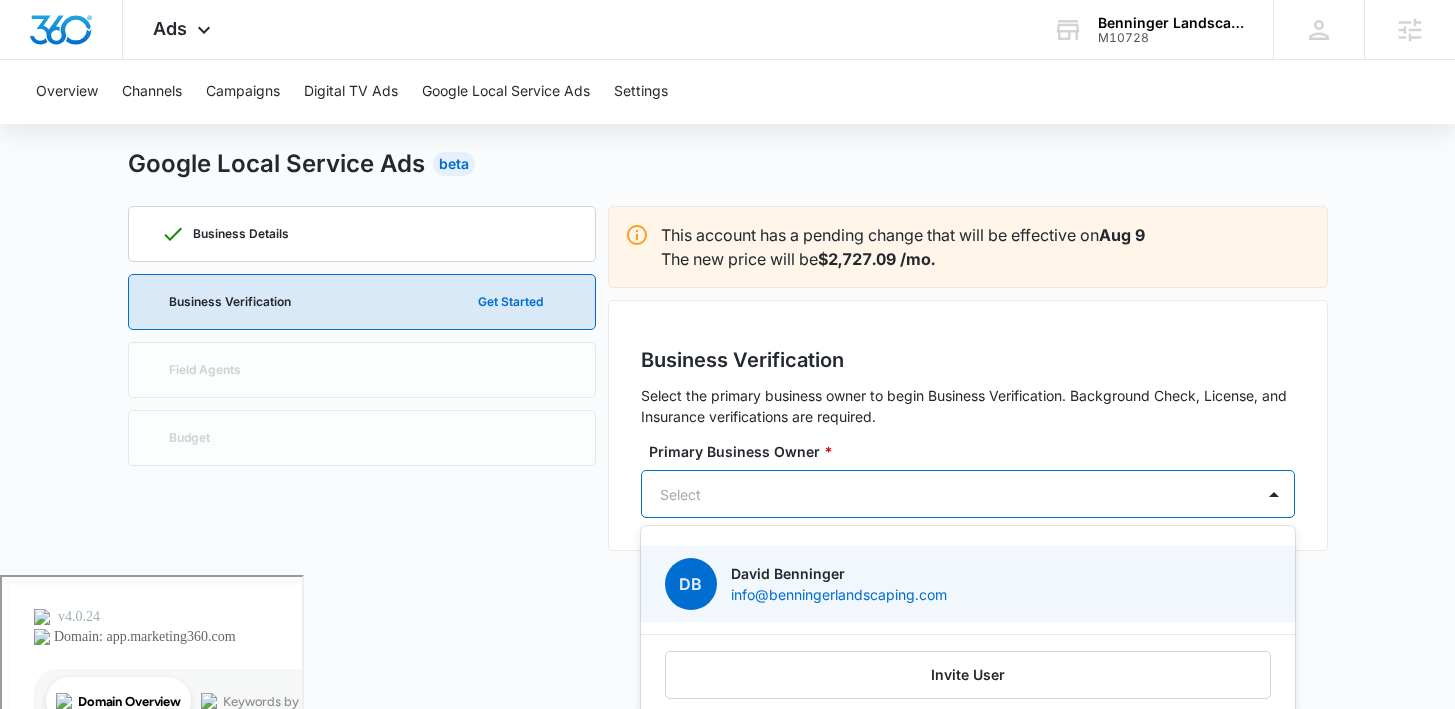 scroll, scrollTop: 46, scrollLeft: 0, axis: vertical 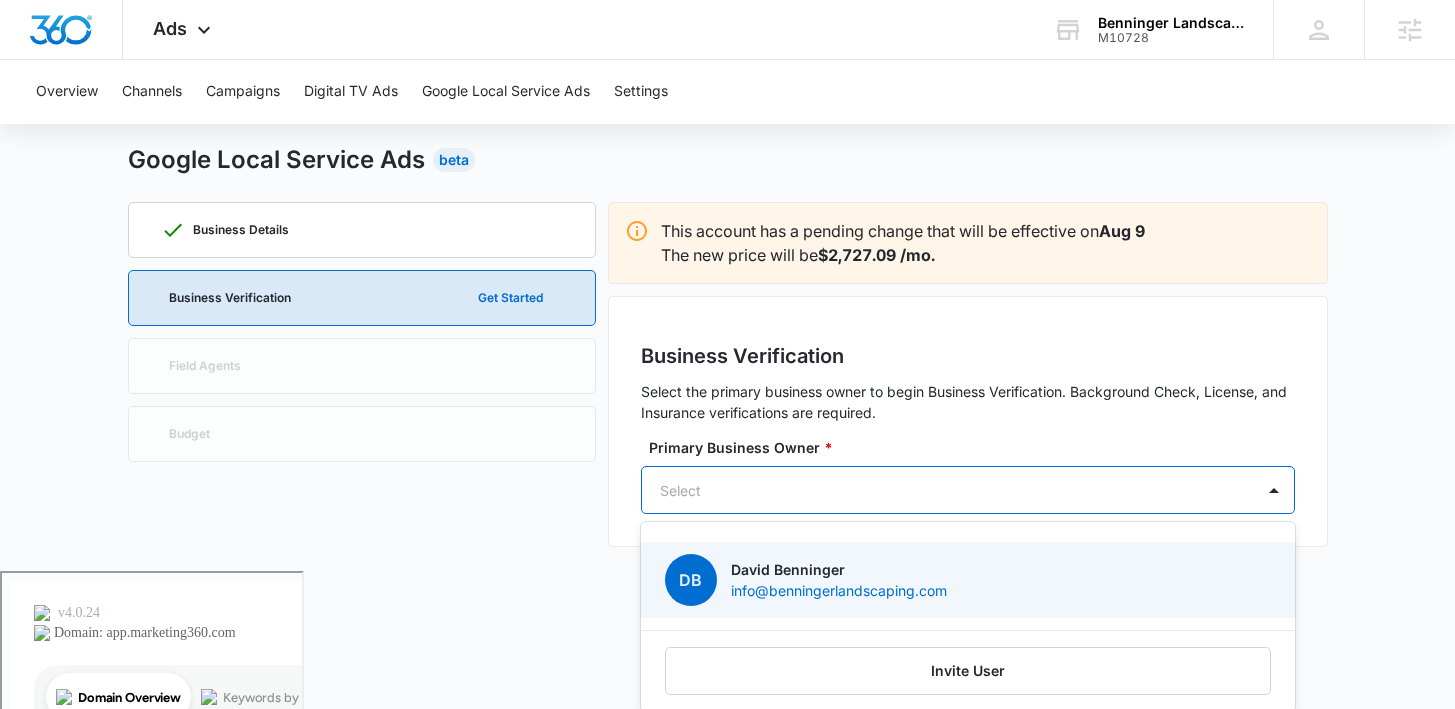 click on "David Benninger" at bounding box center [839, 569] 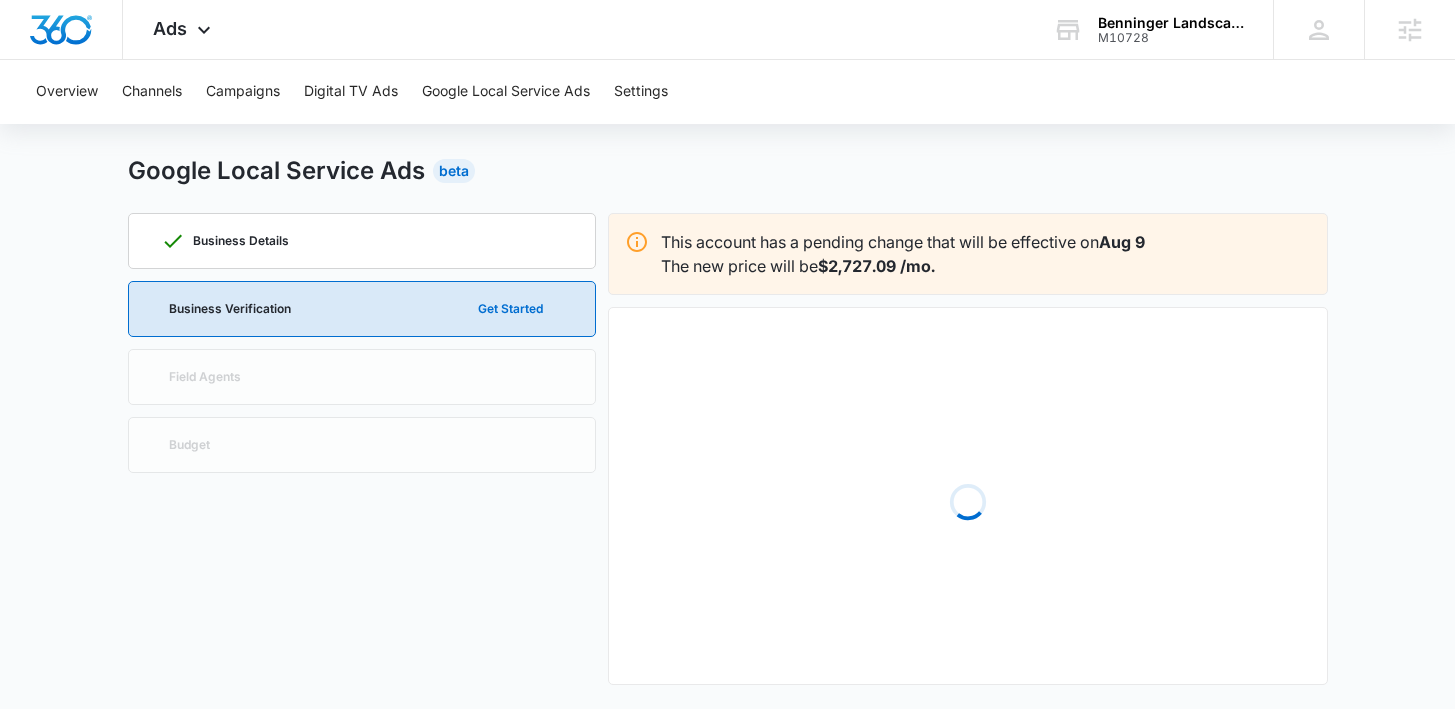 scroll, scrollTop: 0, scrollLeft: 0, axis: both 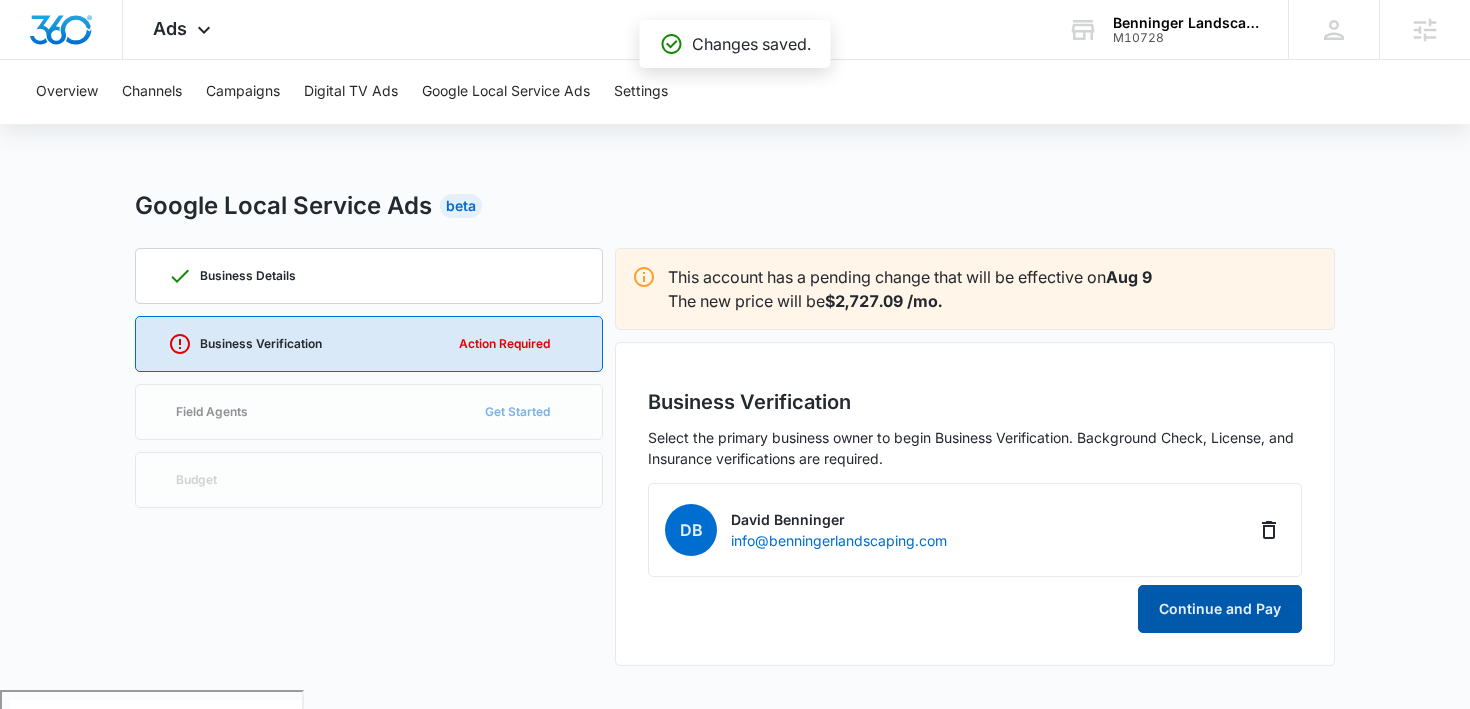 click on "Continue and Pay" at bounding box center (1220, 609) 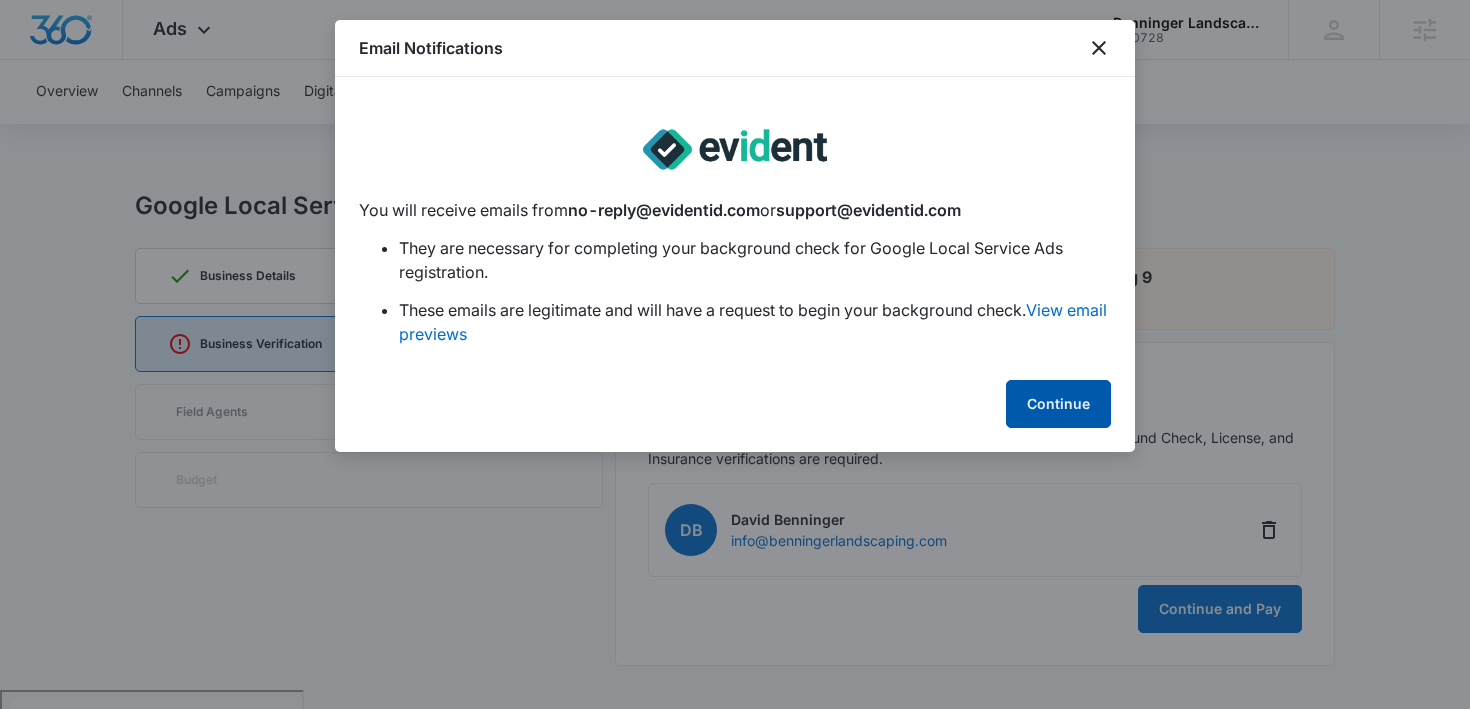 click on "Continue" at bounding box center [1058, 404] 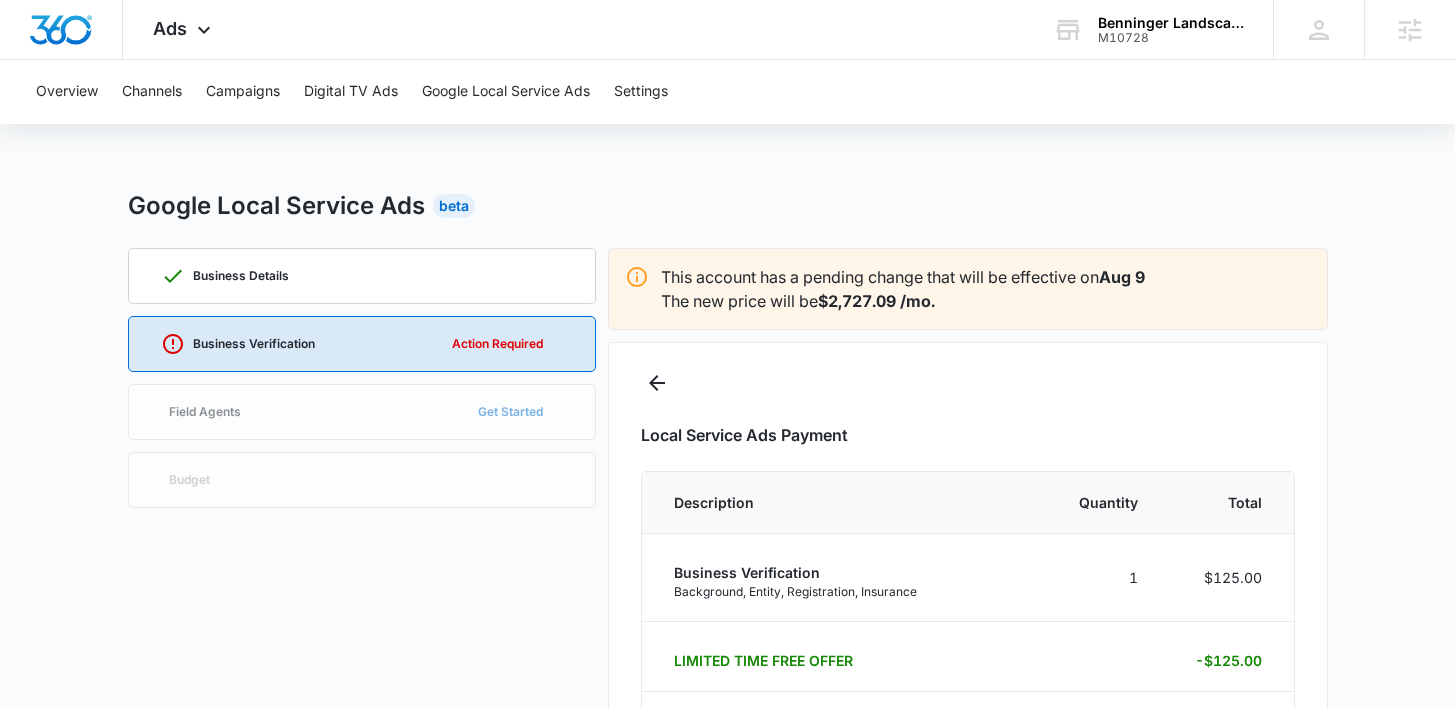 select on "pm_1Lu0w2A4n8RTgNjUA3qBUguI" 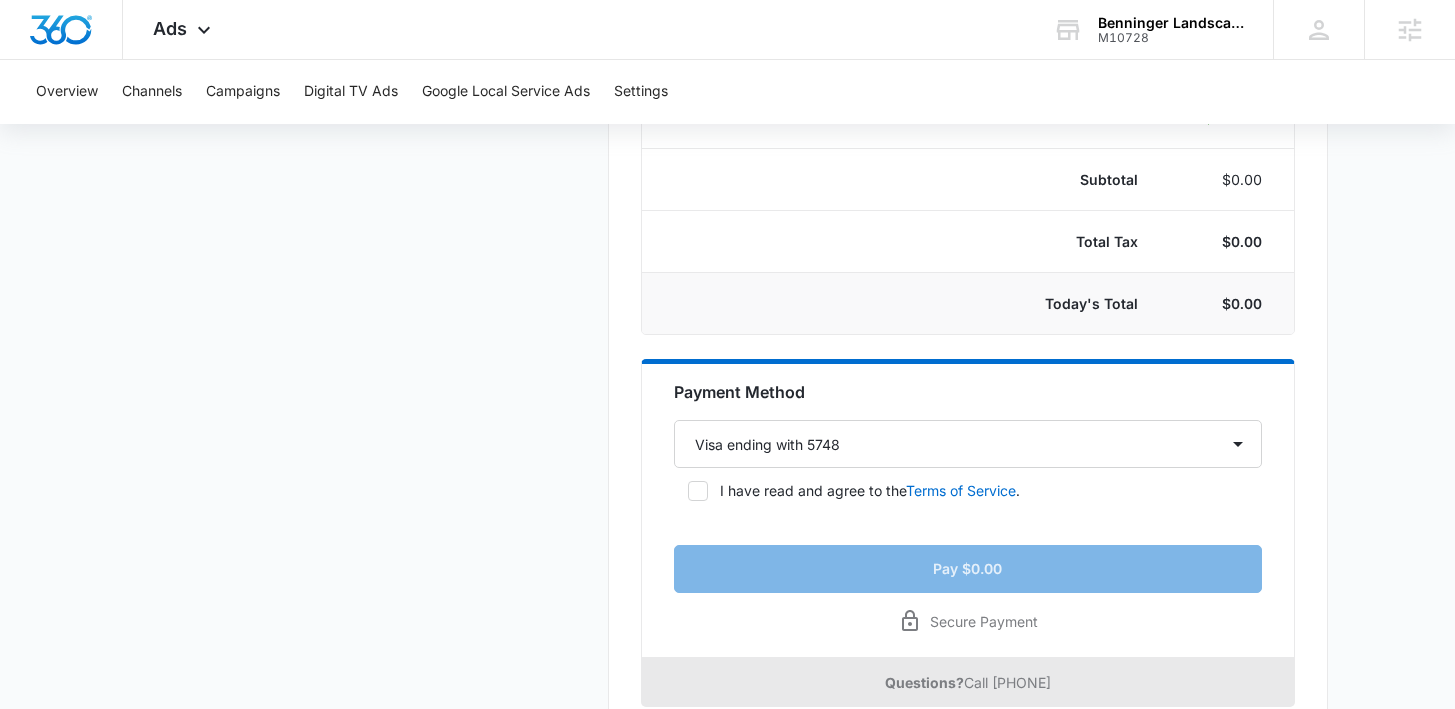 scroll, scrollTop: 598, scrollLeft: 0, axis: vertical 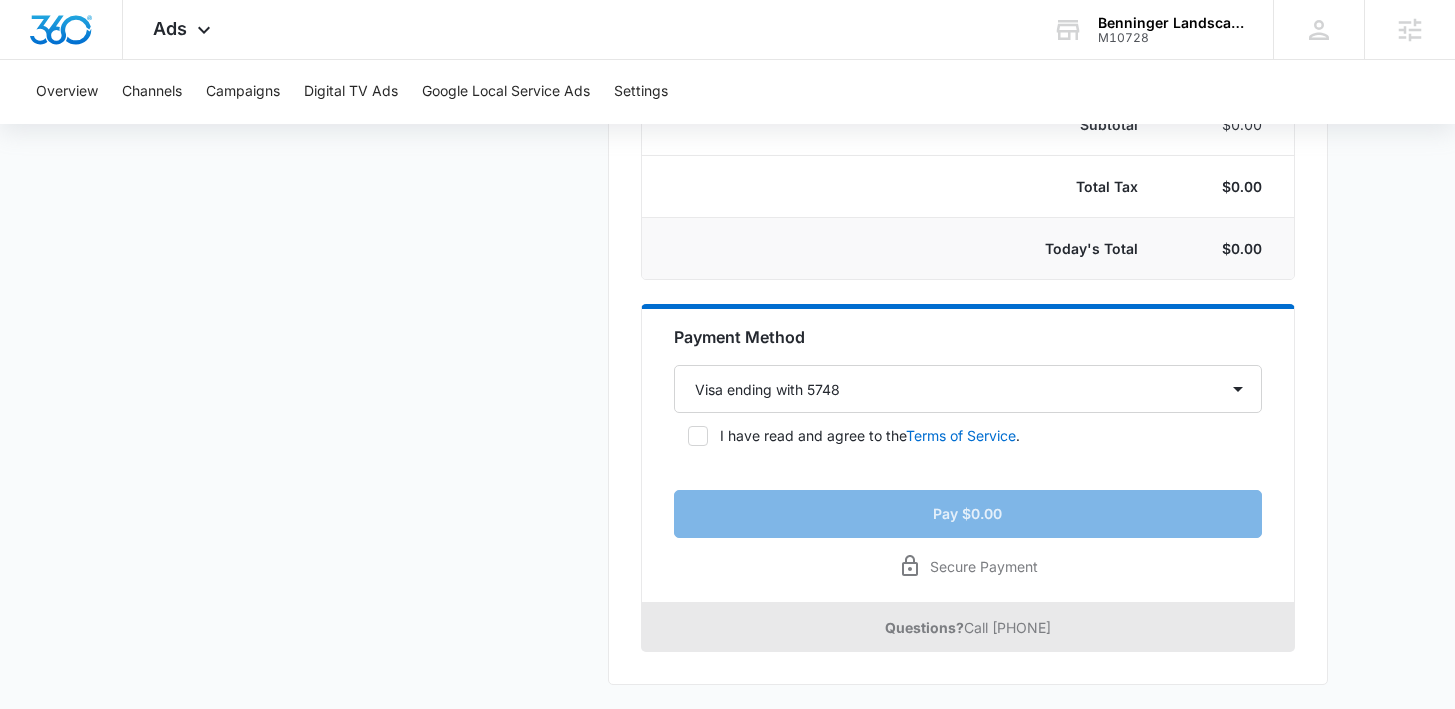 click 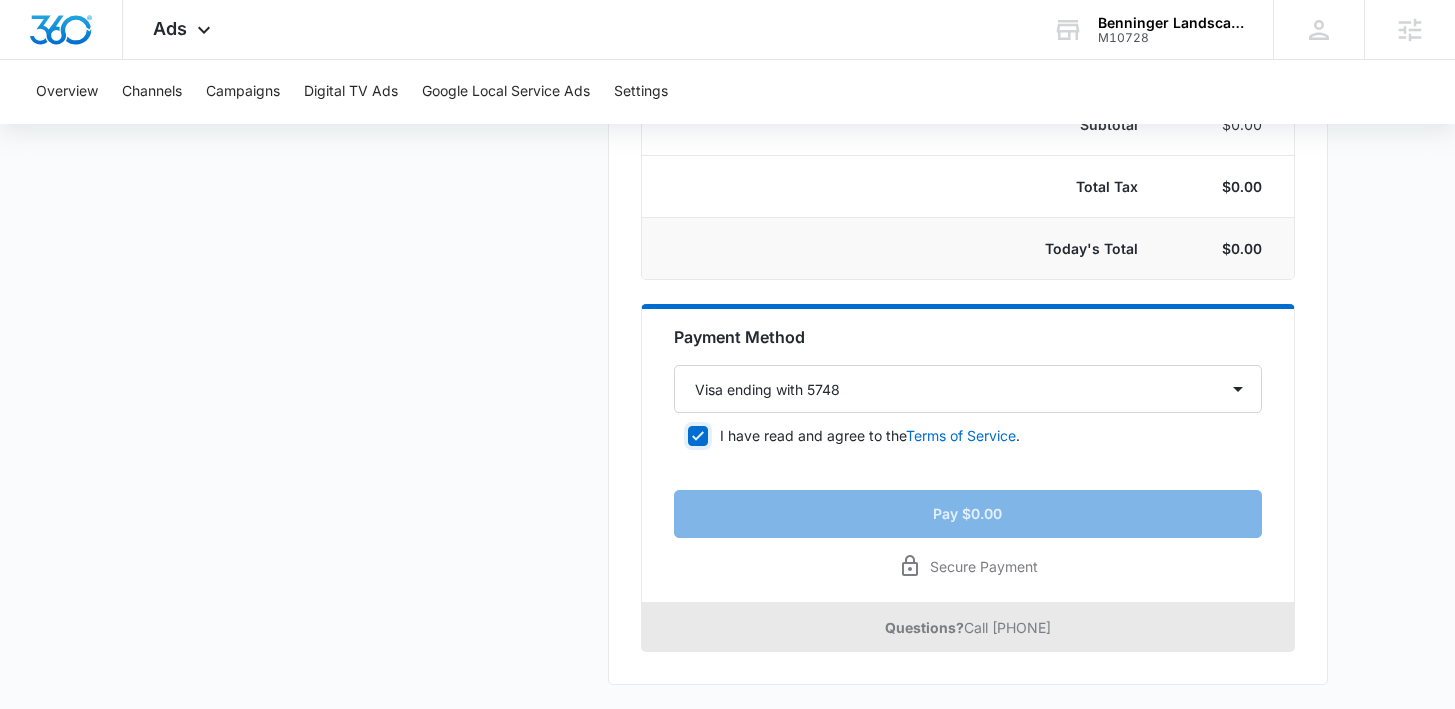 checkbox on "true" 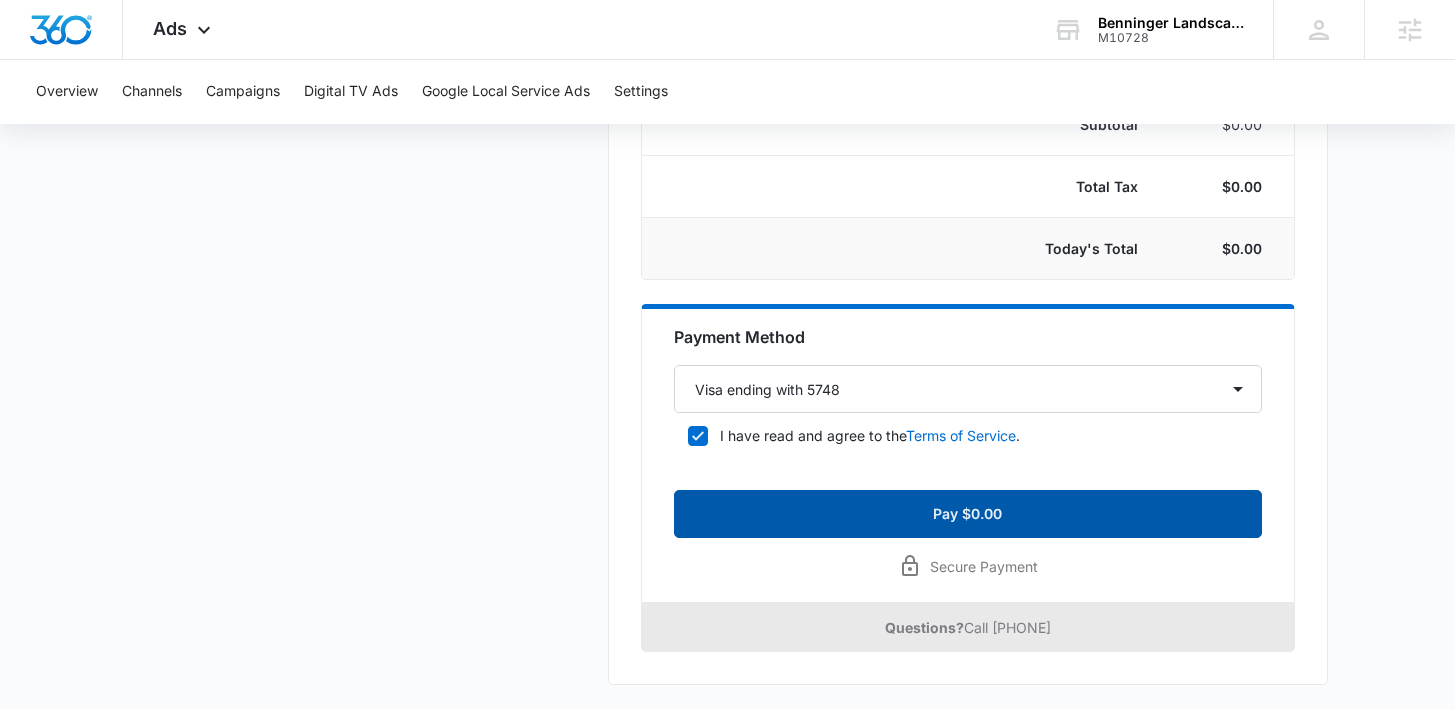 click on "Pay $0.00" at bounding box center [968, 514] 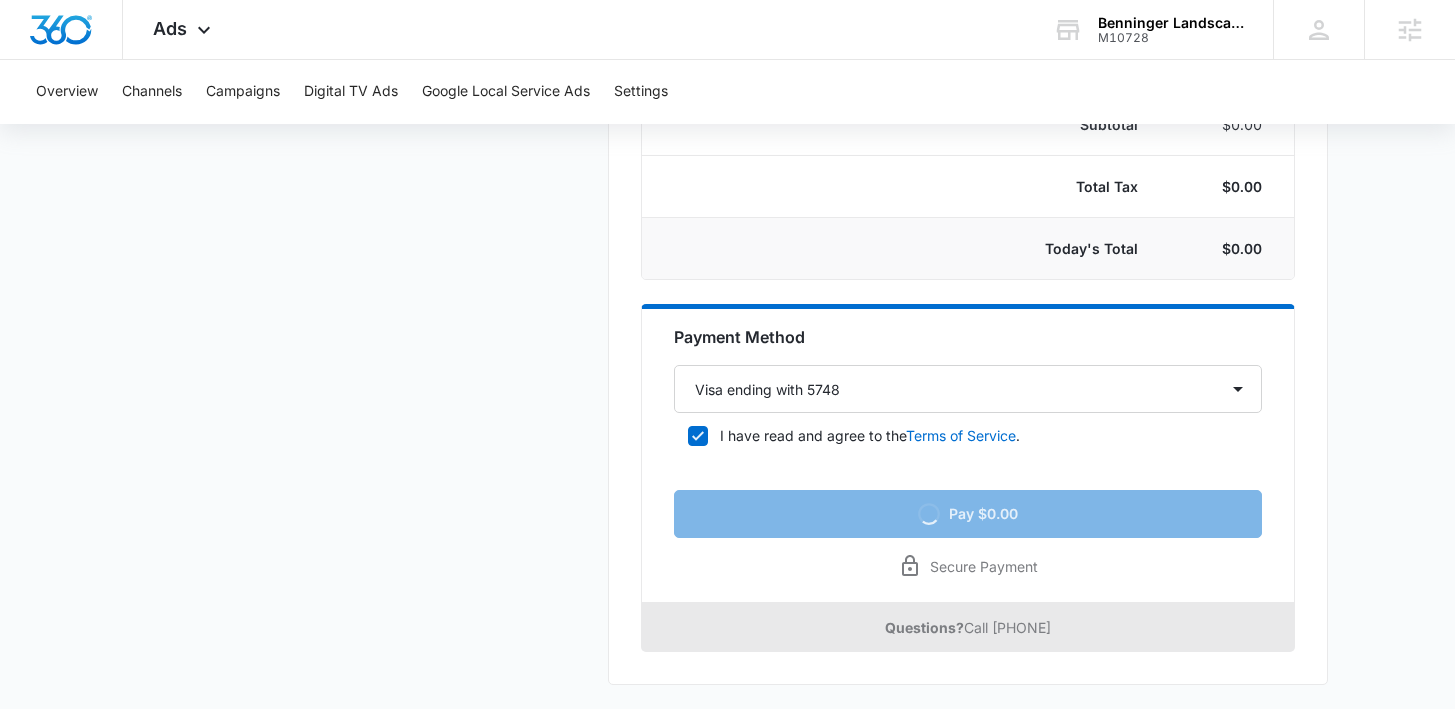 scroll, scrollTop: 0, scrollLeft: 0, axis: both 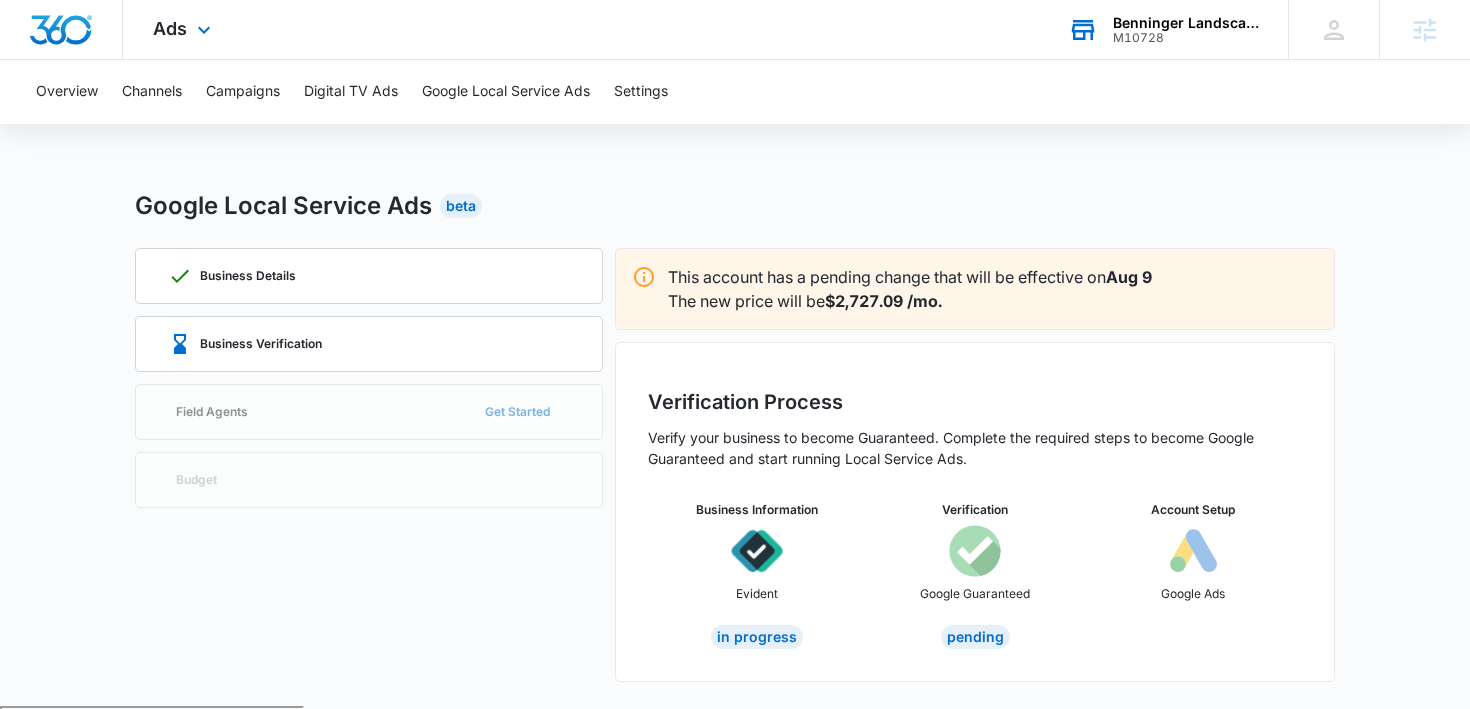click on "M10728" at bounding box center (1186, 38) 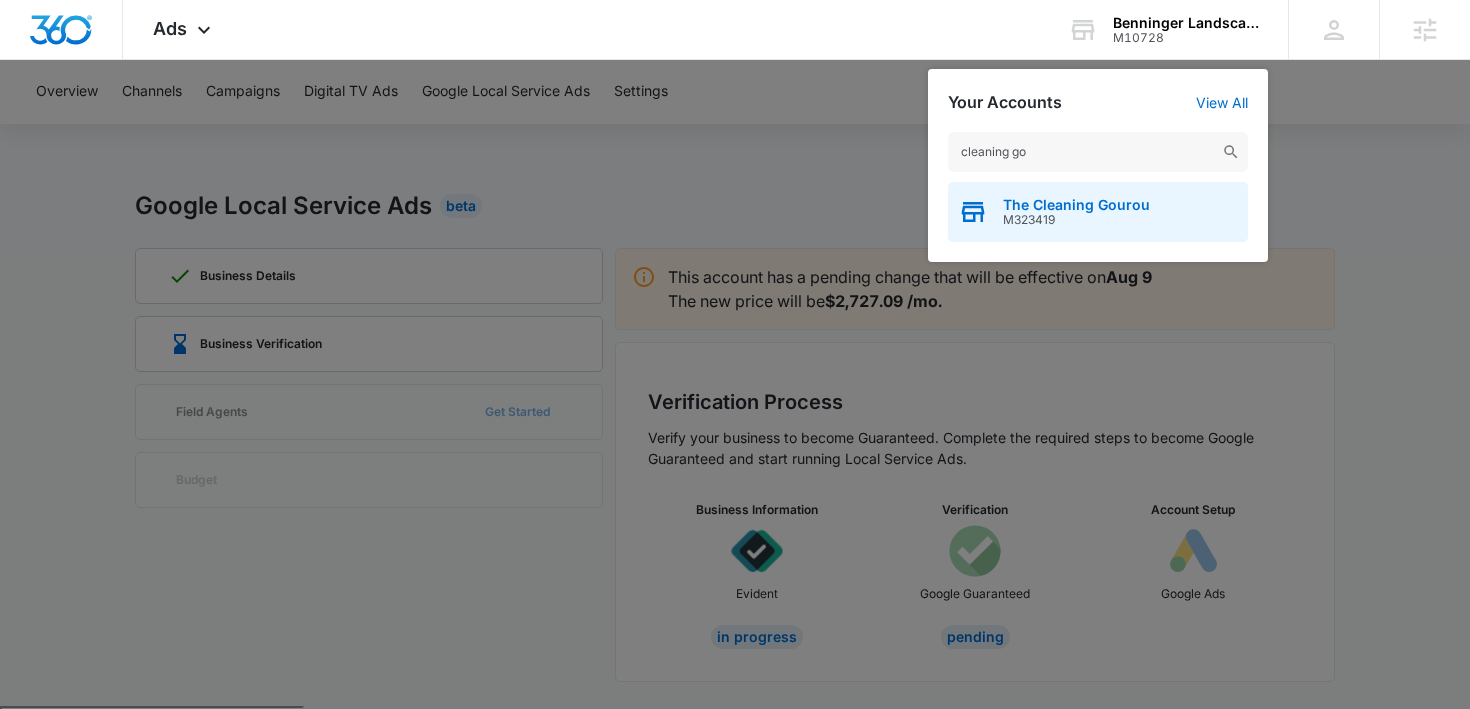 type on "cleaning go" 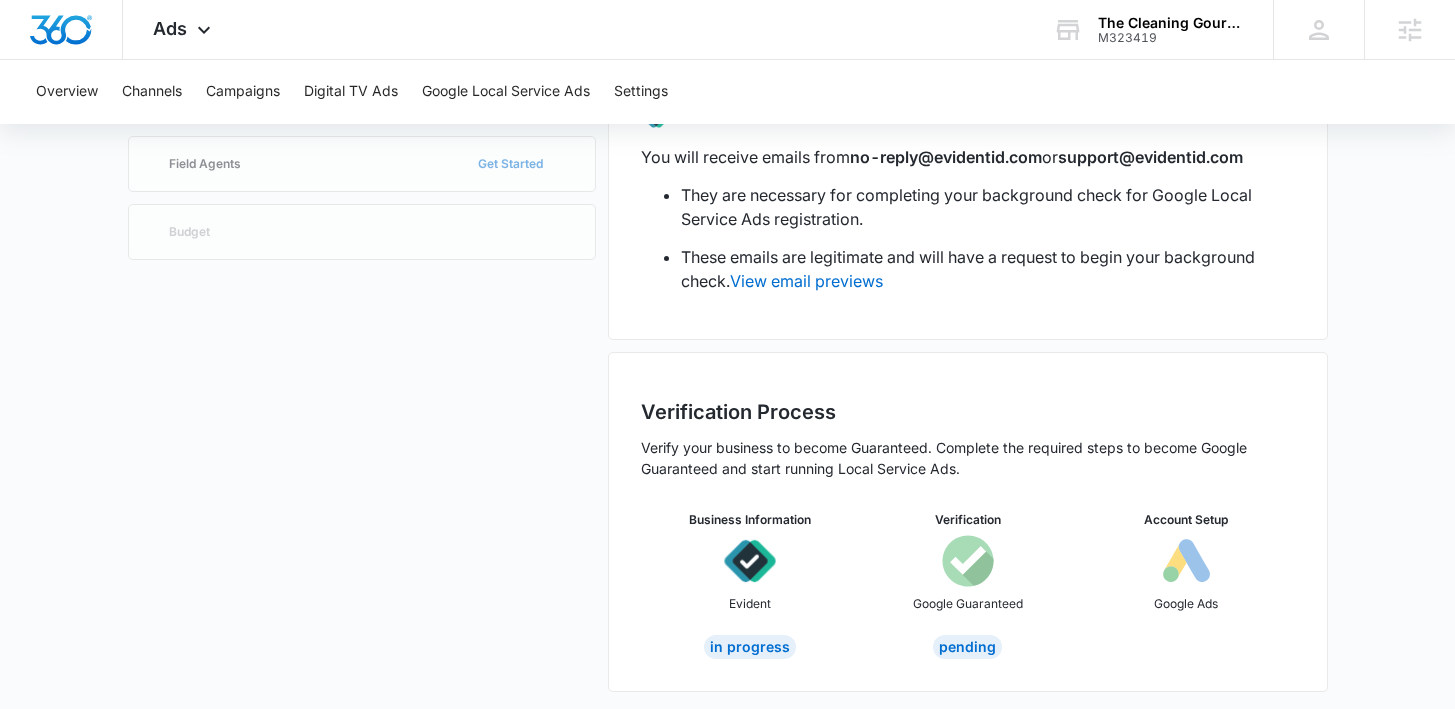 scroll, scrollTop: 255, scrollLeft: 0, axis: vertical 